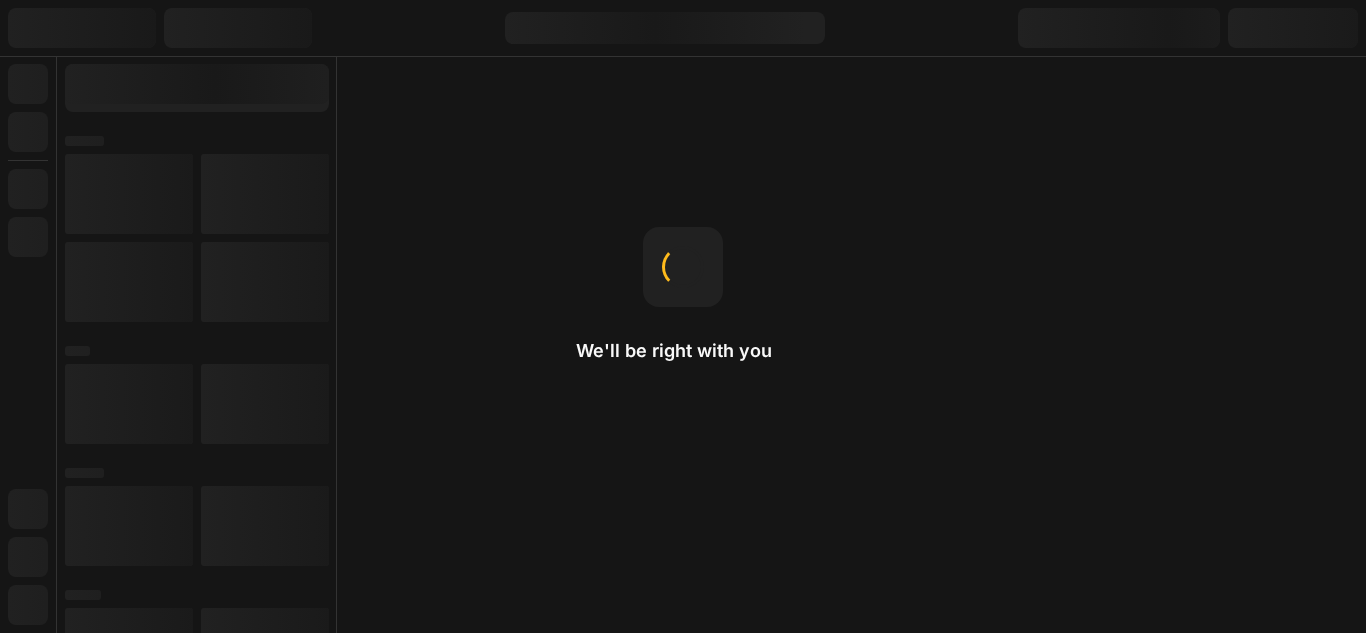 scroll, scrollTop: 0, scrollLeft: 0, axis: both 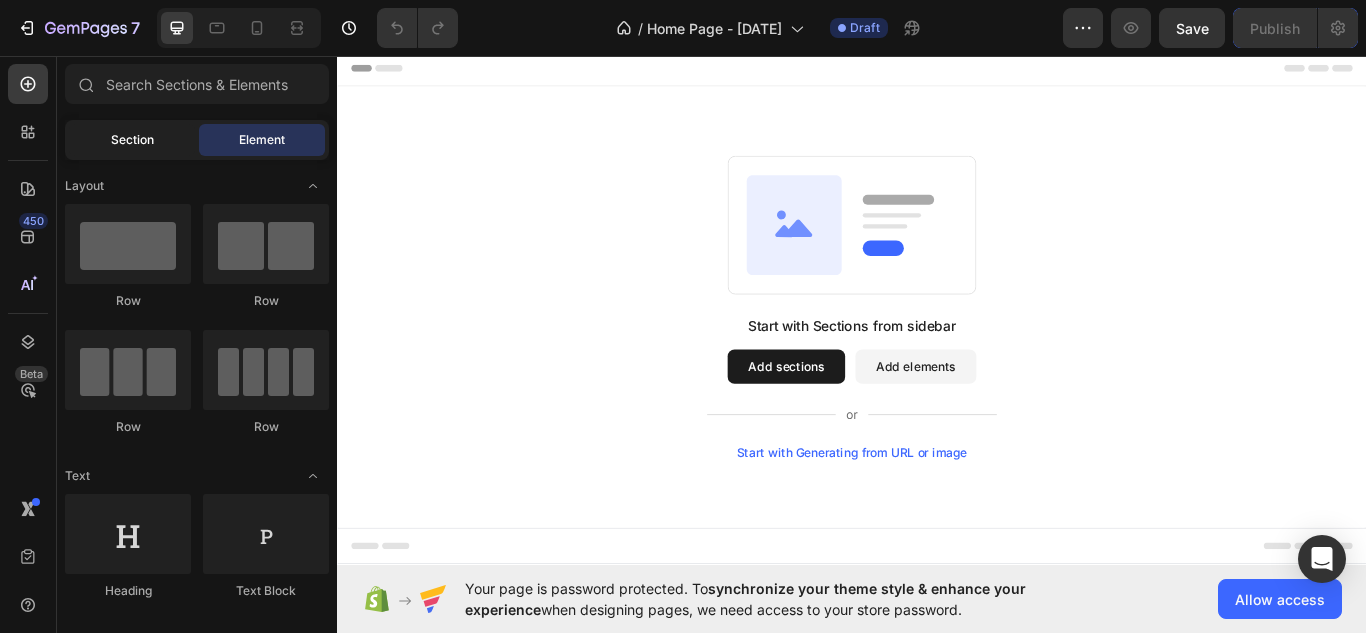 click on "Section" at bounding box center (132, 140) 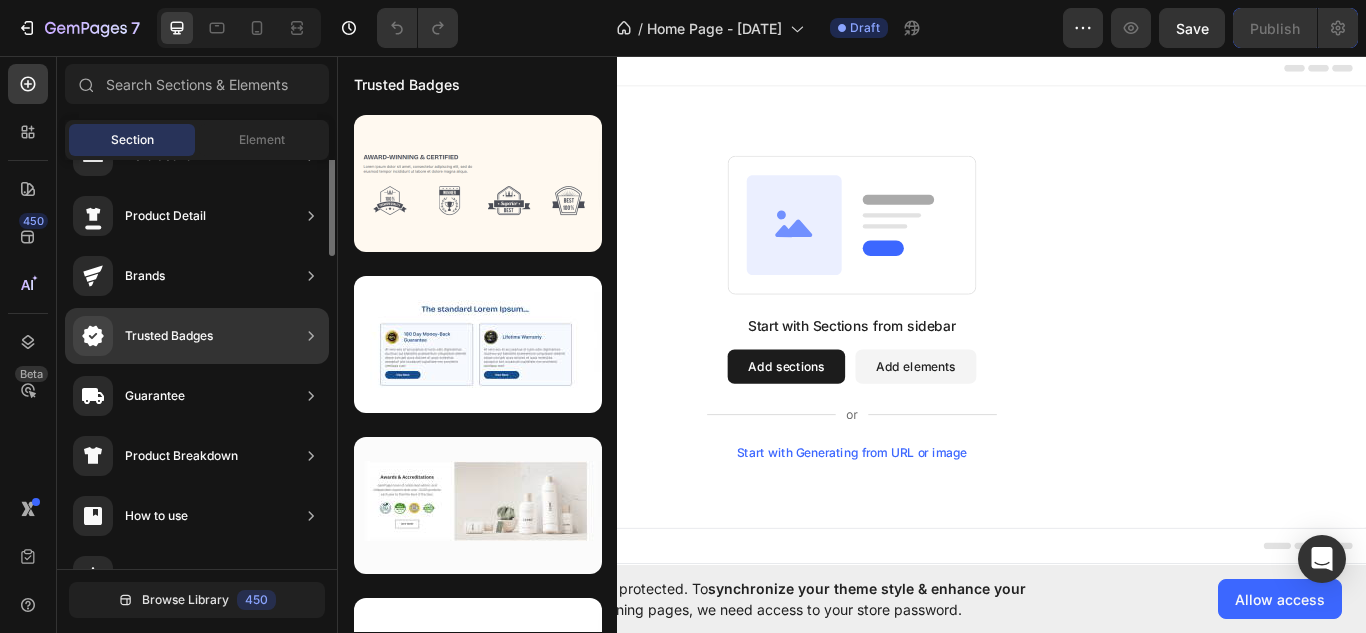 scroll, scrollTop: 0, scrollLeft: 0, axis: both 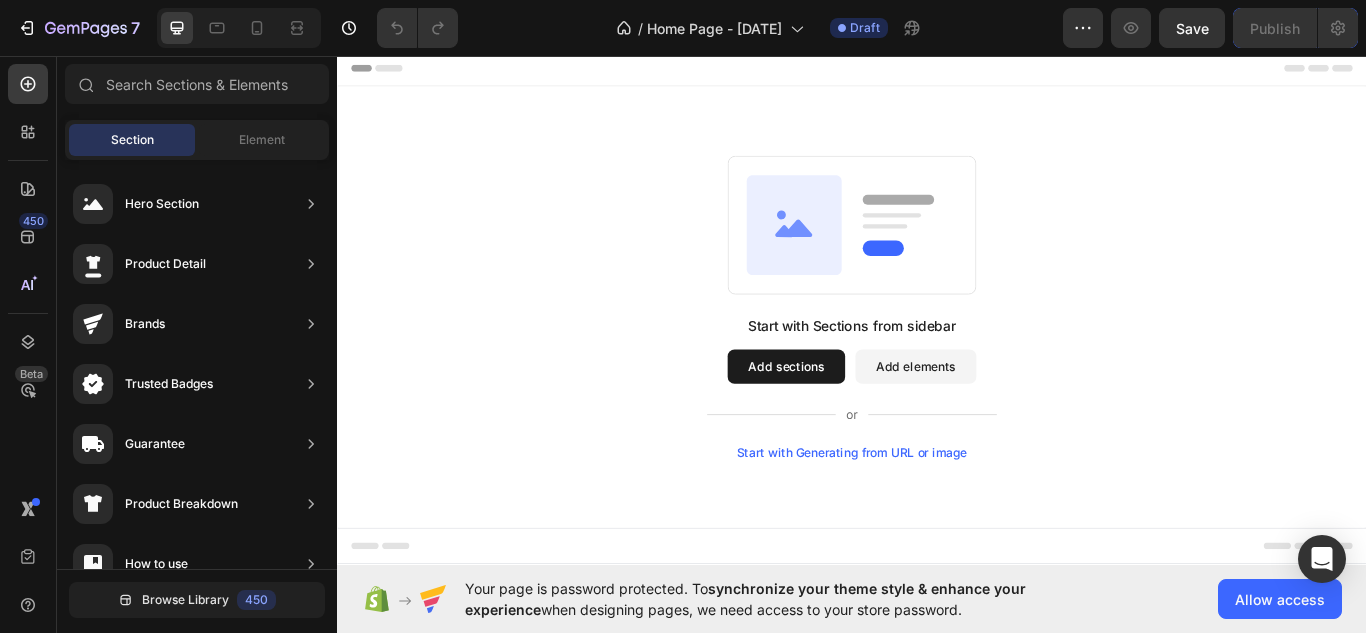 click on "Header" at bounding box center (394, 71) 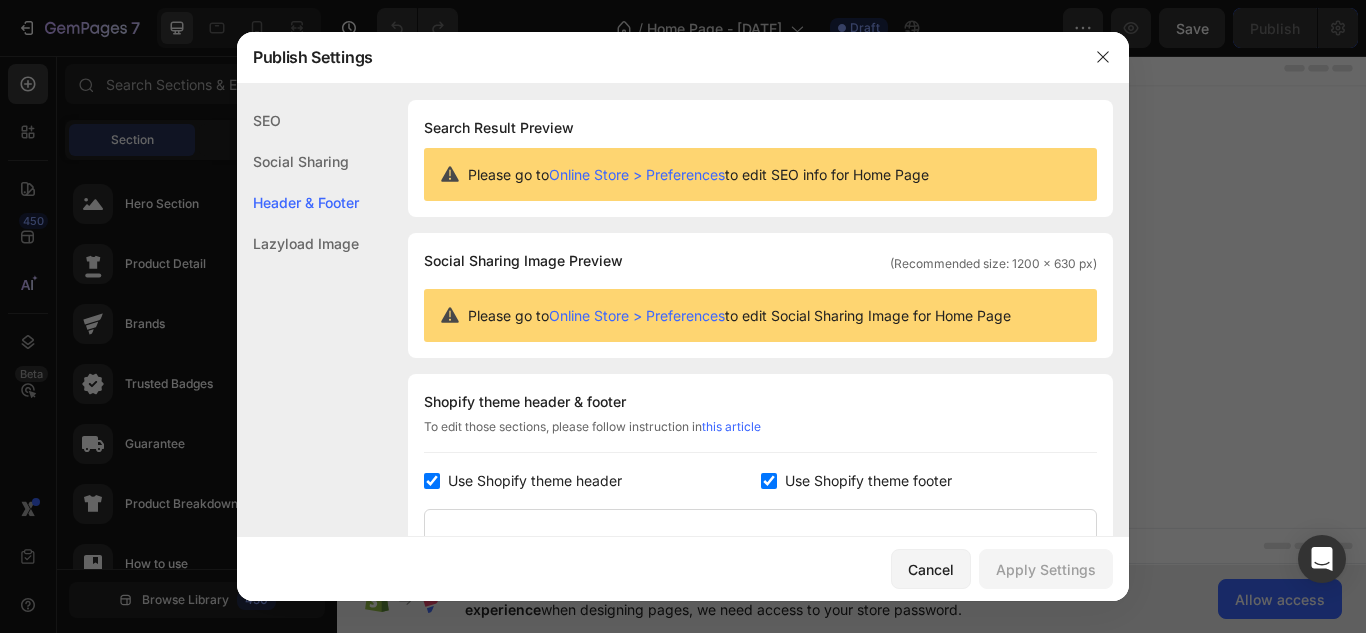 scroll, scrollTop: 270, scrollLeft: 0, axis: vertical 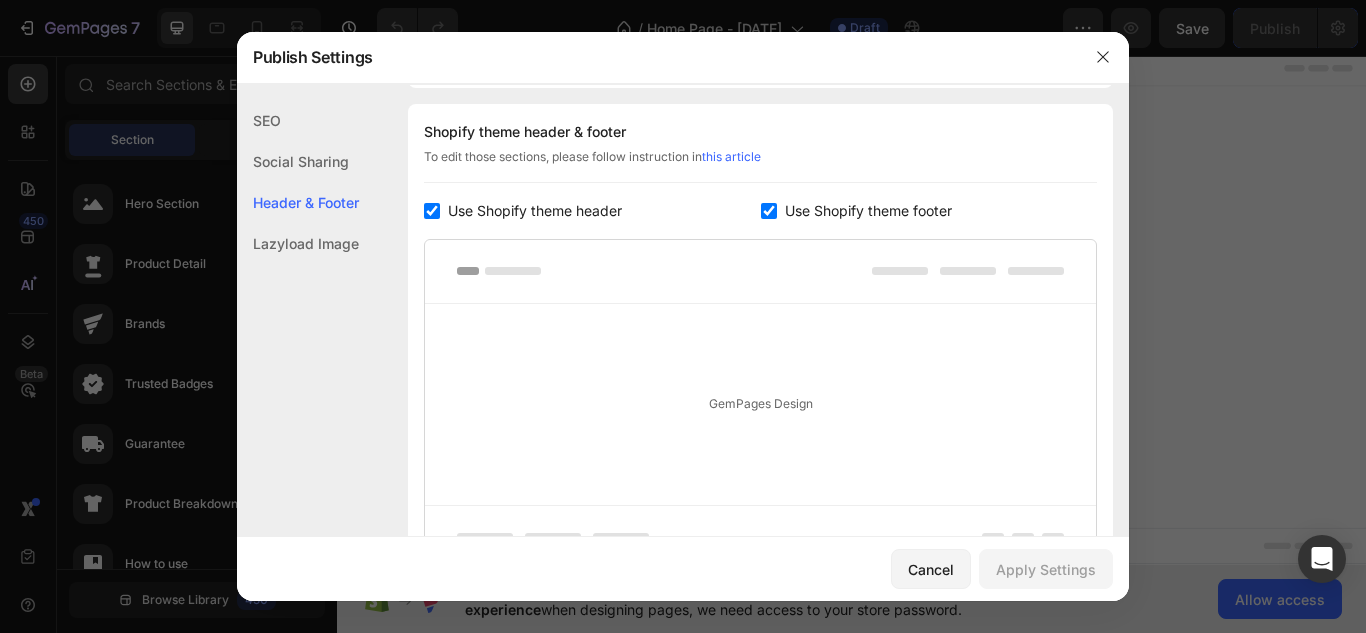 click on "Publish Settings" at bounding box center [657, 57] 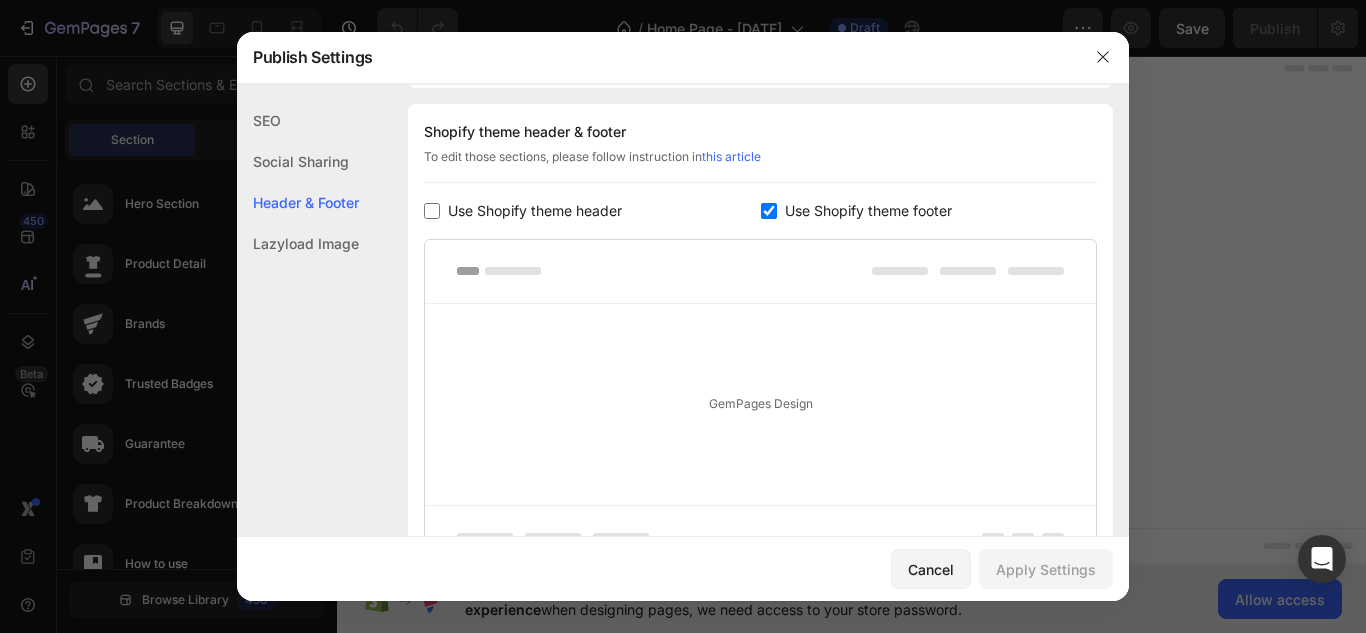 checkbox on "false" 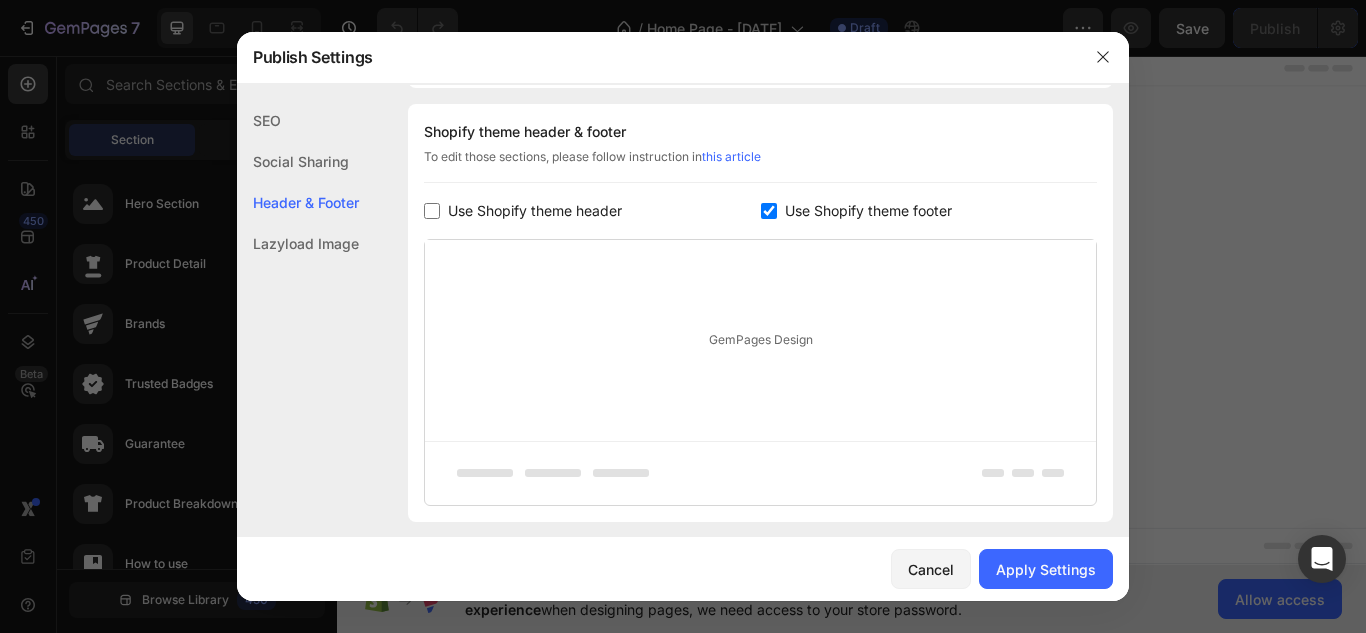 click at bounding box center (769, 211) 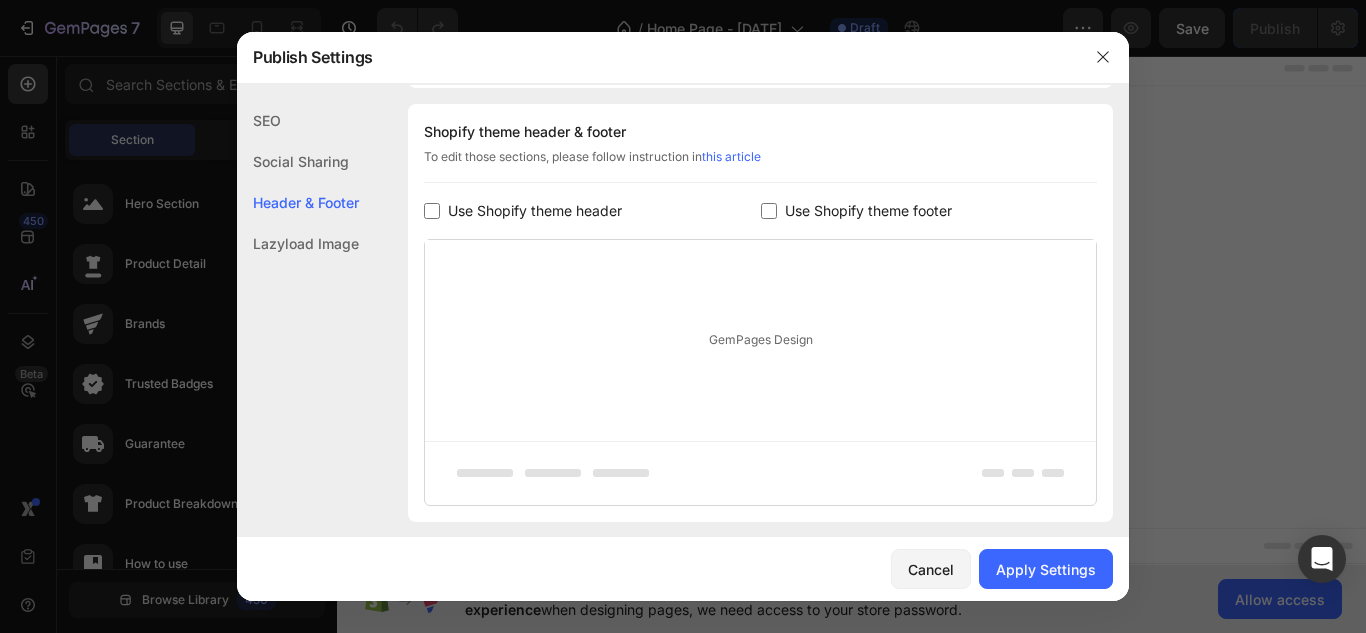 checkbox on "false" 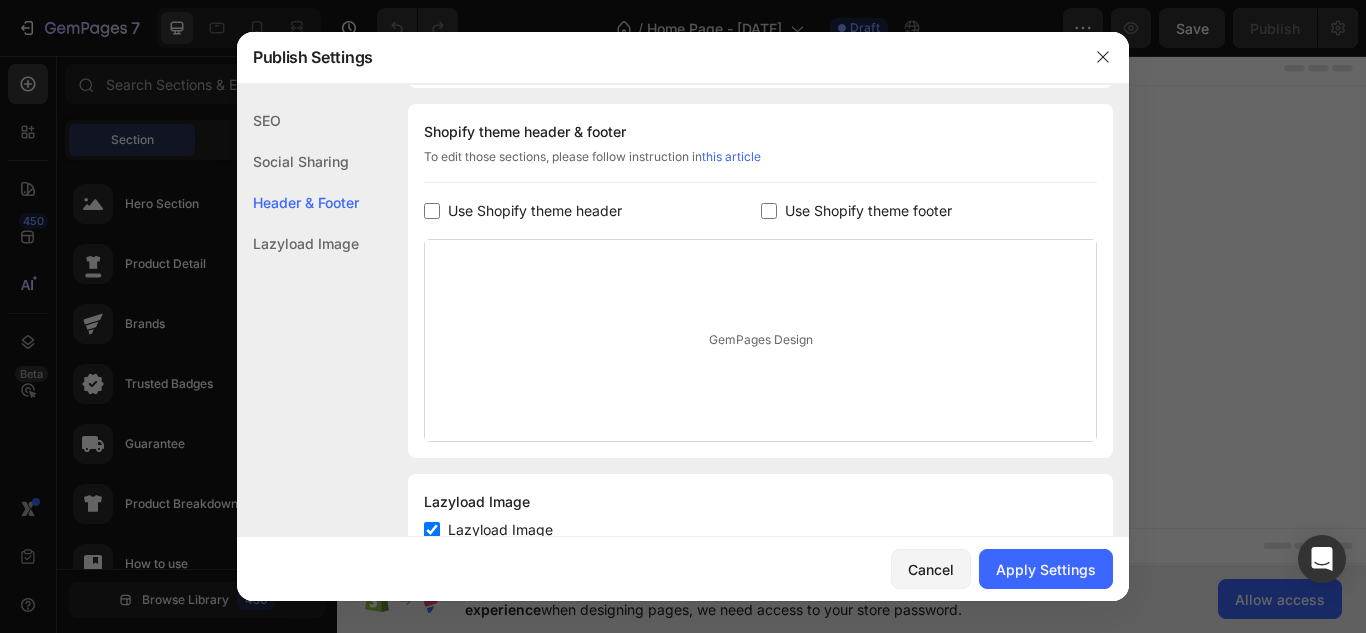 scroll, scrollTop: 338, scrollLeft: 0, axis: vertical 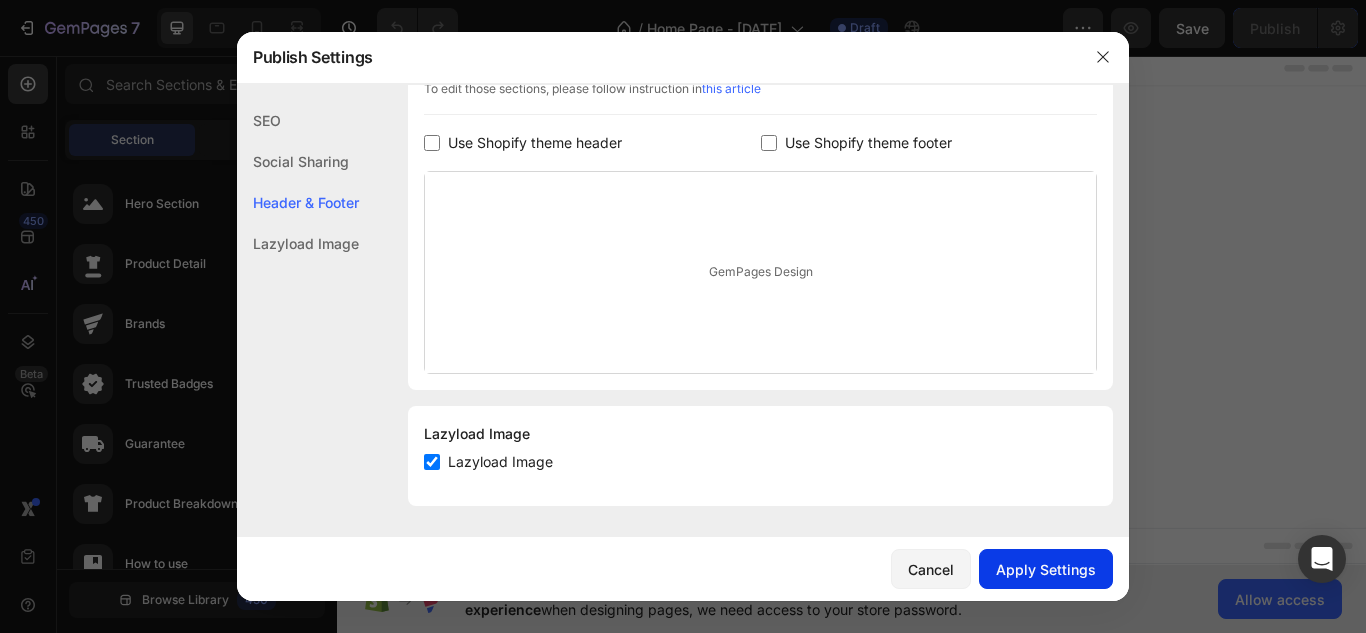click on "Apply Settings" at bounding box center (1046, 569) 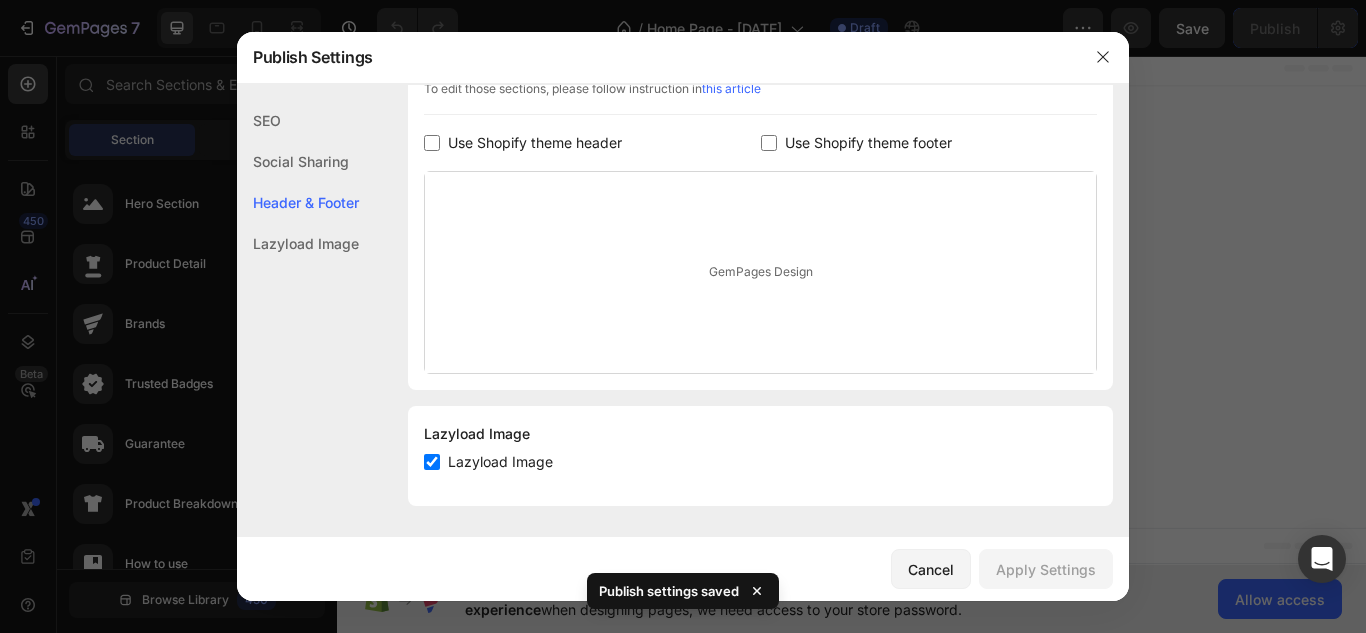 click 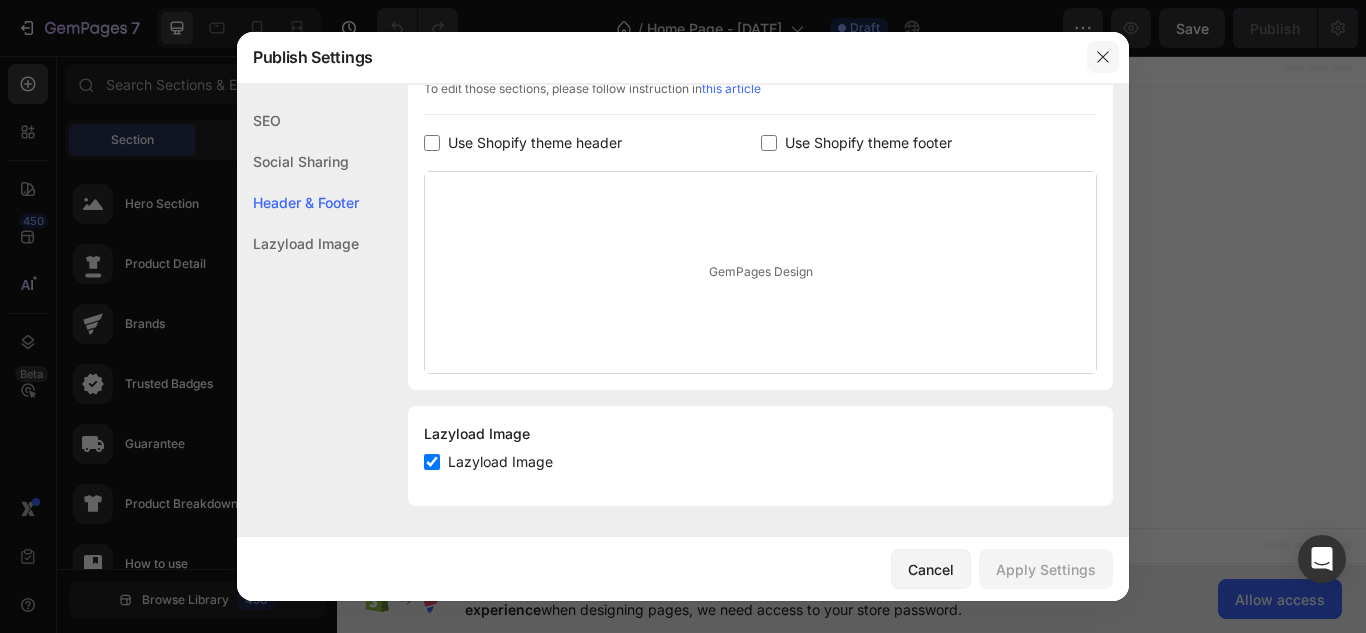 click 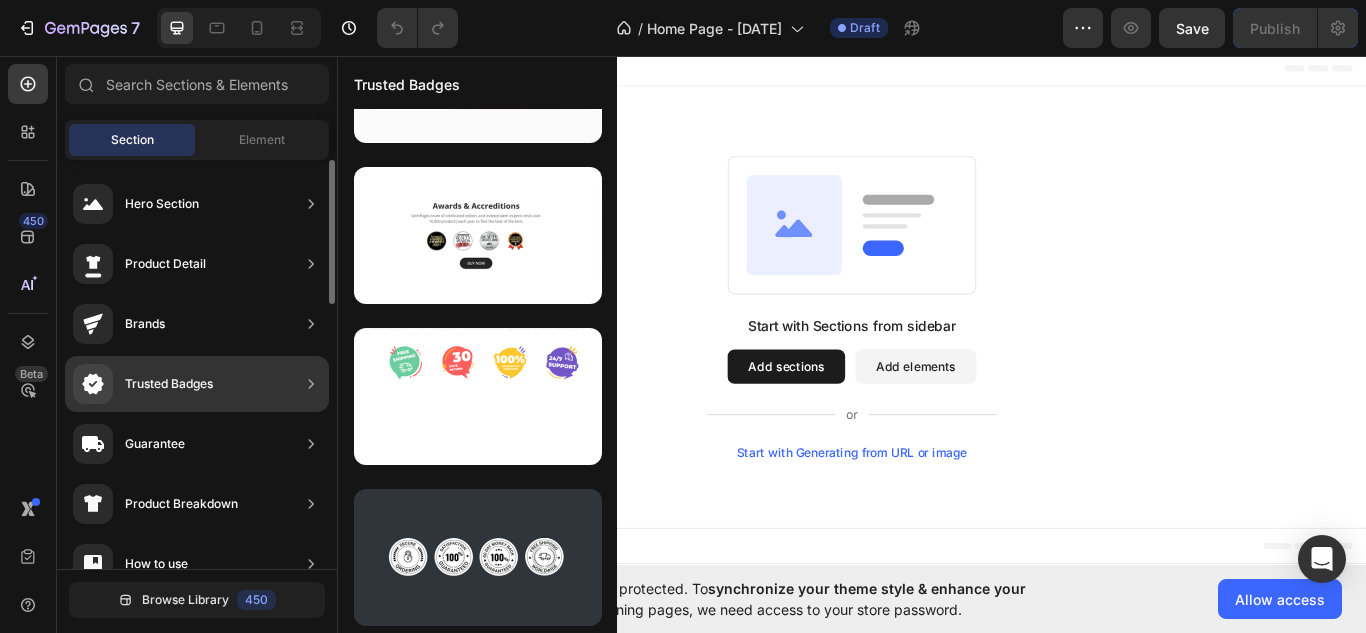 scroll, scrollTop: 270, scrollLeft: 0, axis: vertical 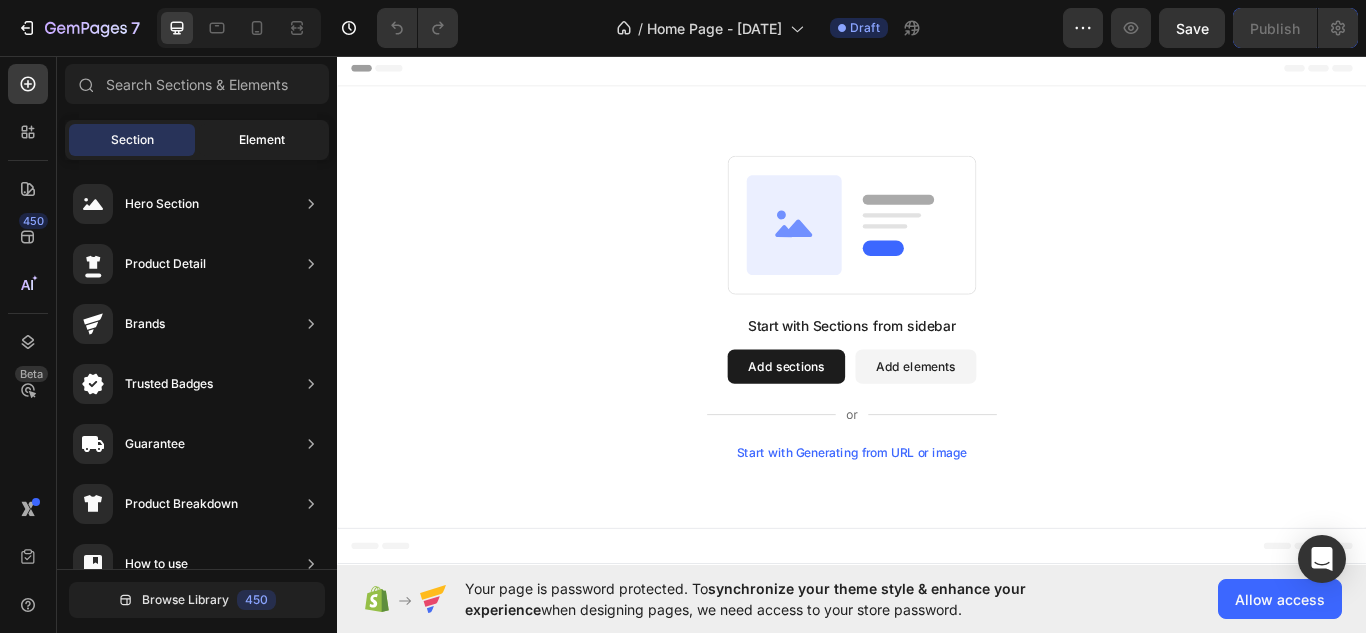 click on "Element" at bounding box center [262, 140] 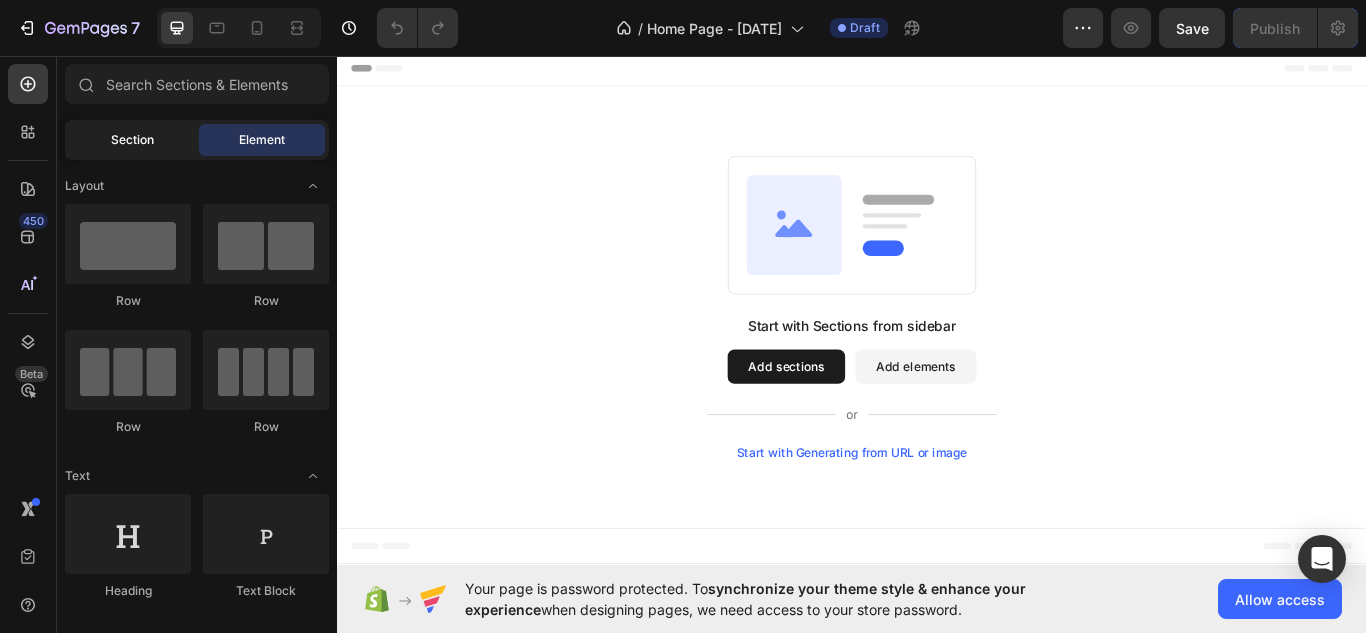 click on "Section" at bounding box center [132, 140] 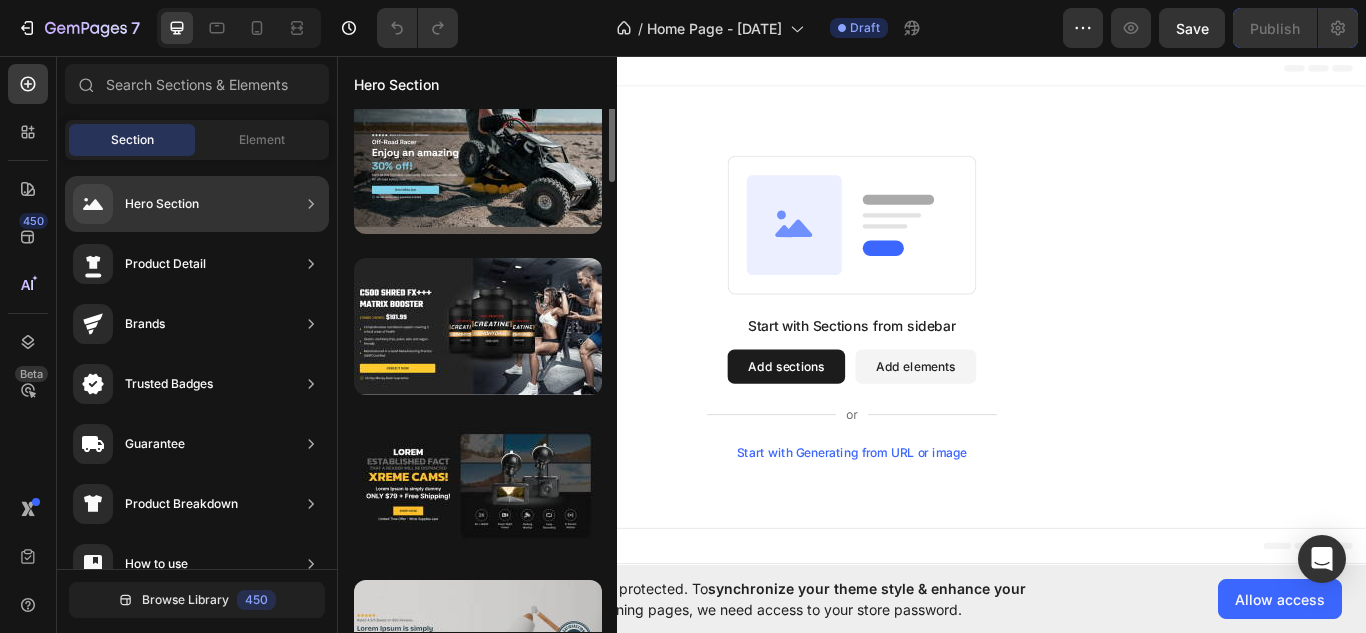 scroll, scrollTop: 0, scrollLeft: 0, axis: both 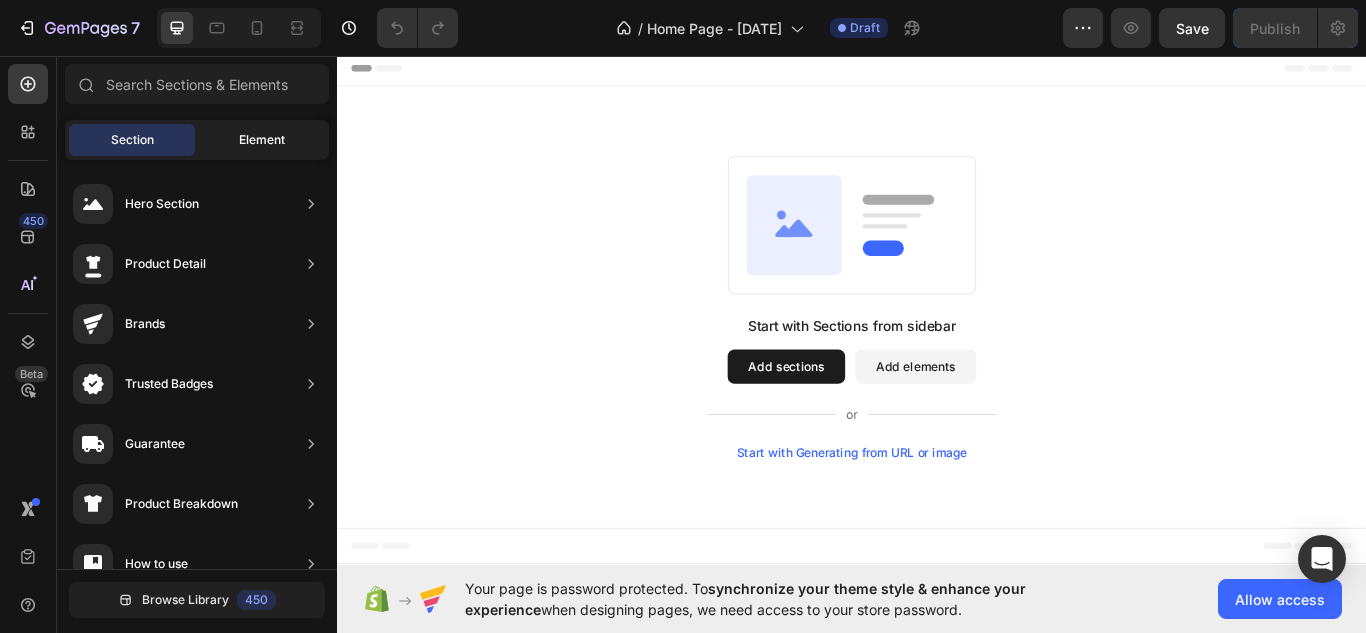 click on "Element" 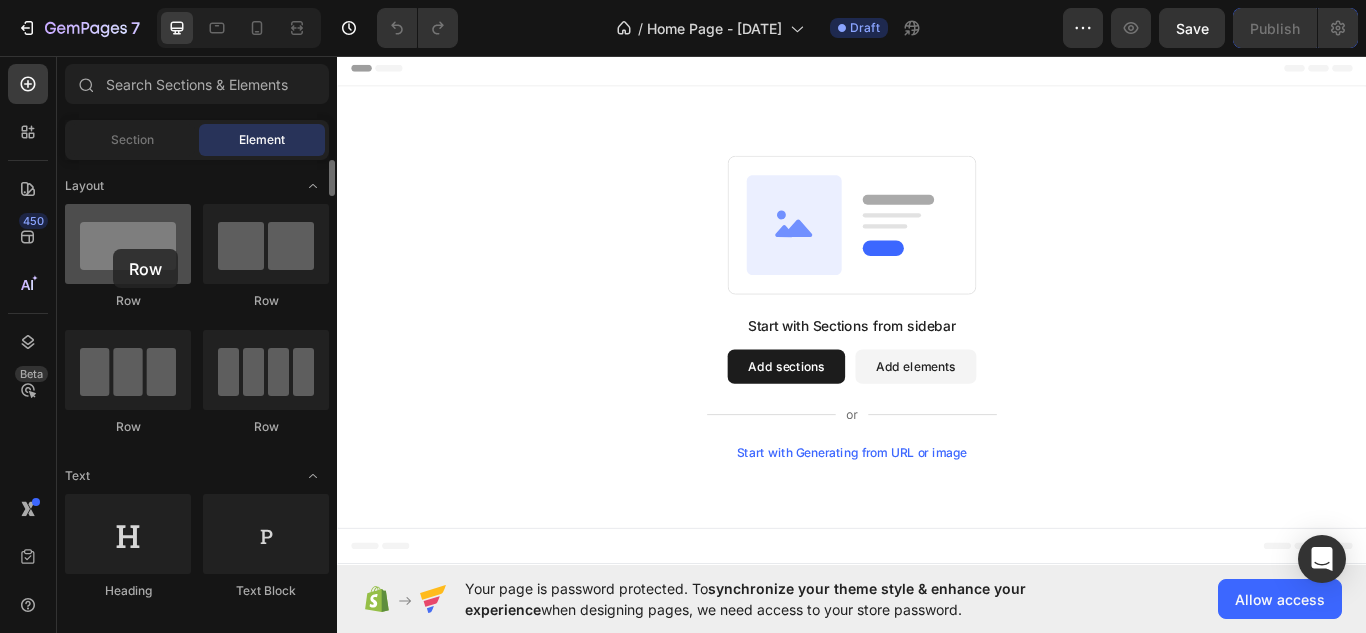 drag, startPoint x: 135, startPoint y: 230, endPoint x: 113, endPoint y: 248, distance: 28.42534 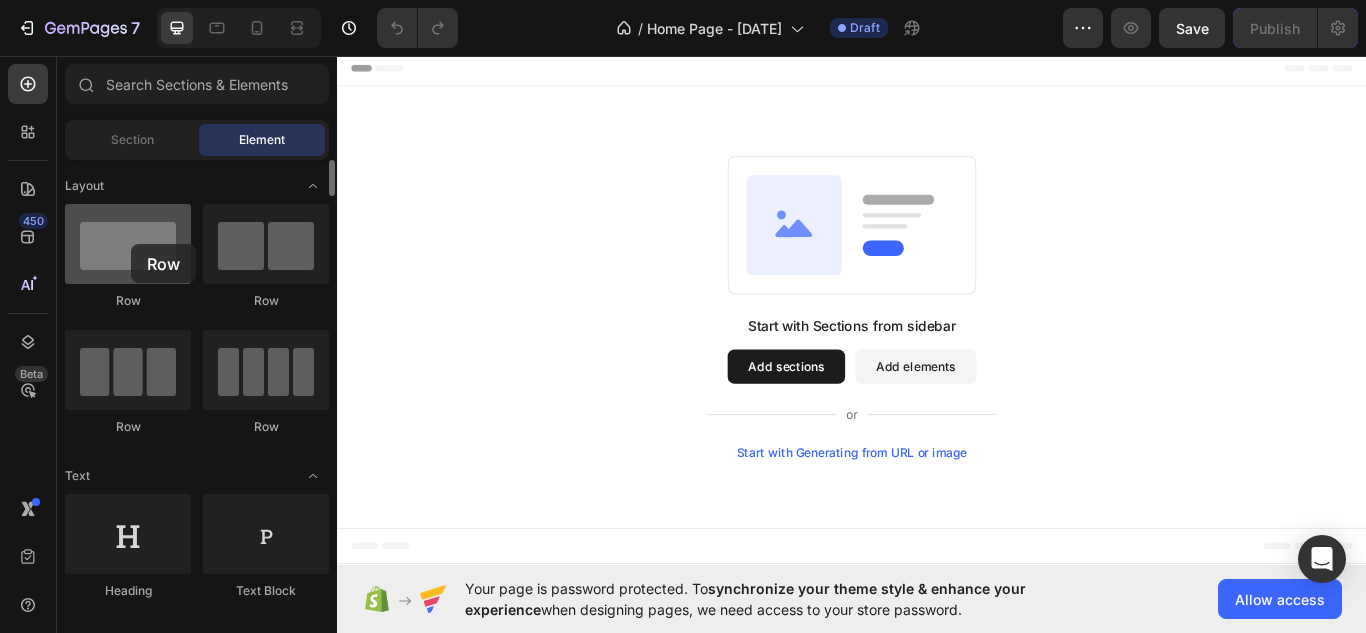 drag, startPoint x: 113, startPoint y: 248, endPoint x: 131, endPoint y: 249, distance: 18.027756 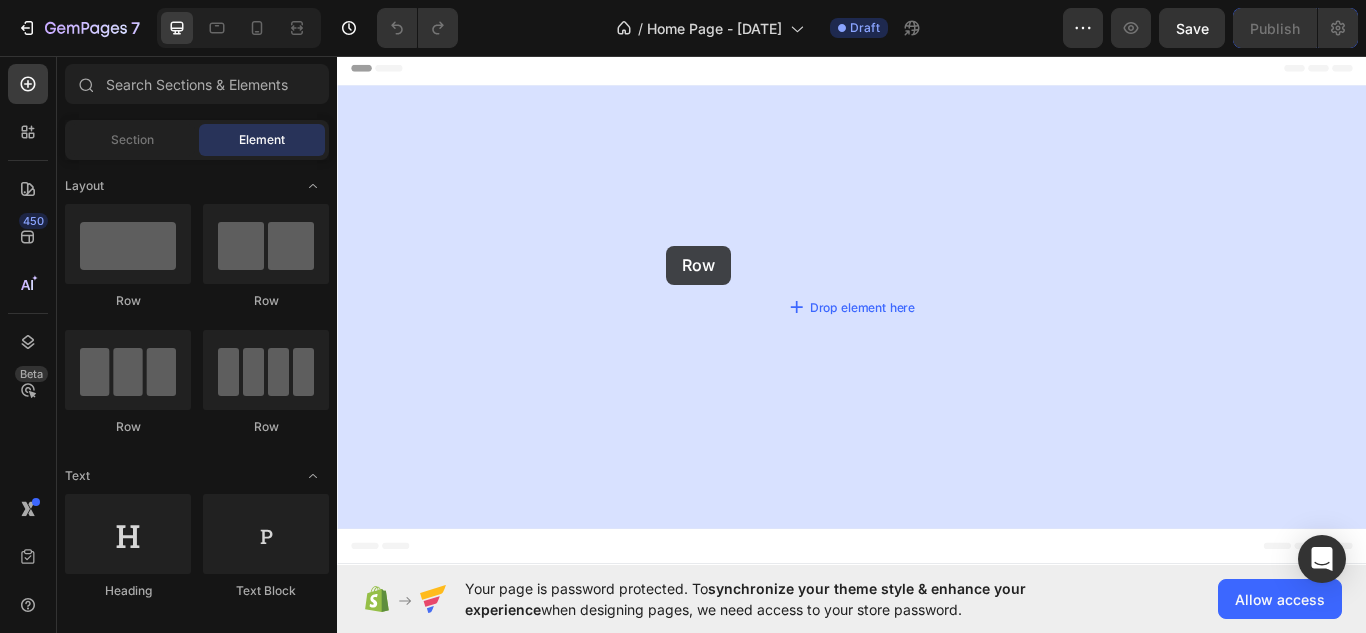 drag, startPoint x: 468, startPoint y: 300, endPoint x: 723, endPoint y: 278, distance: 255.94727 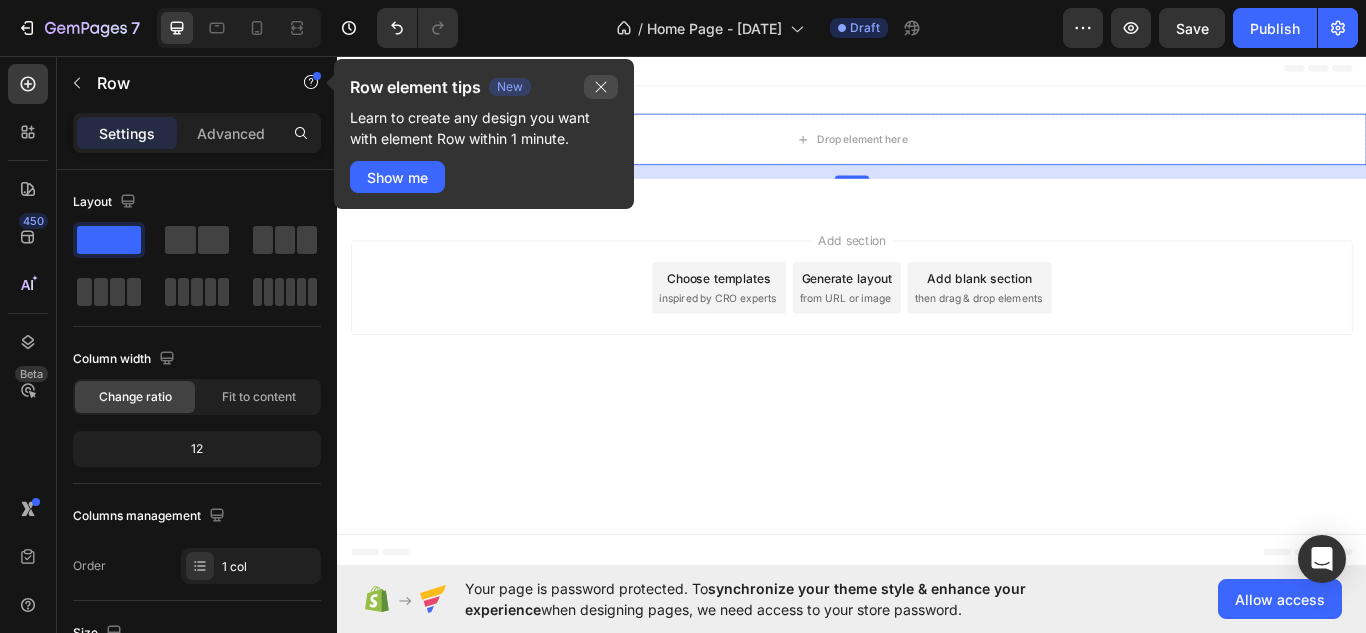 click 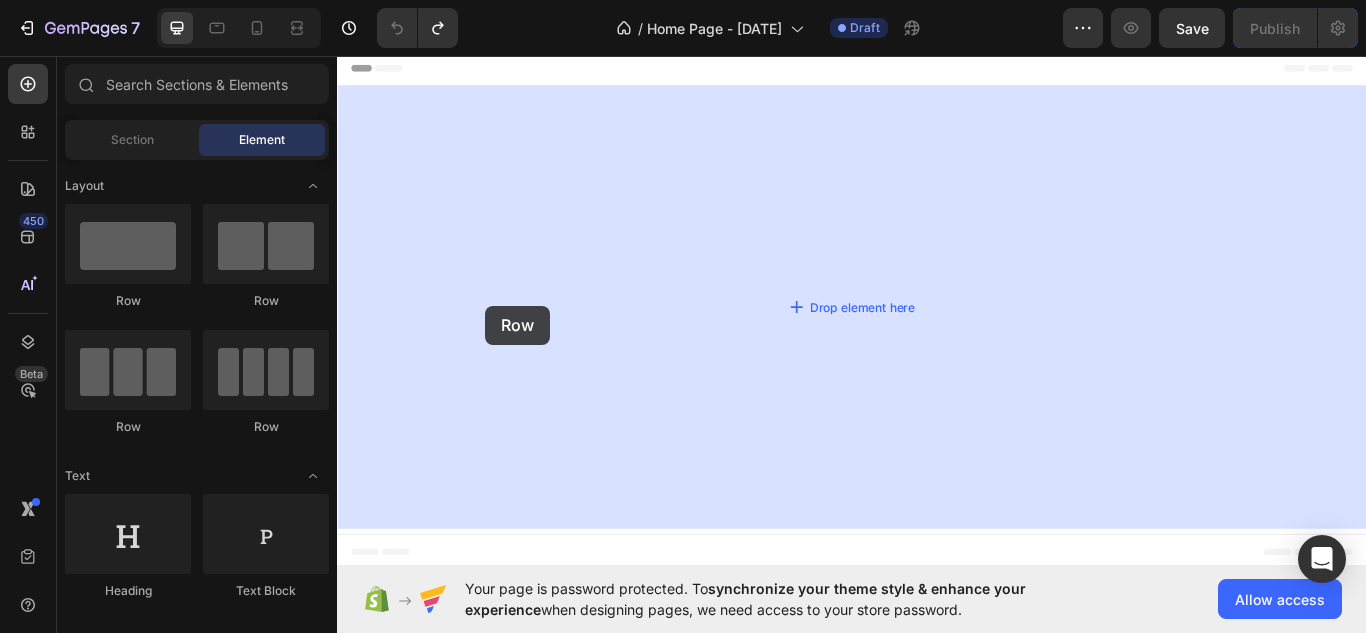 drag, startPoint x: 465, startPoint y: 298, endPoint x: 509, endPoint y: 348, distance: 66.6033 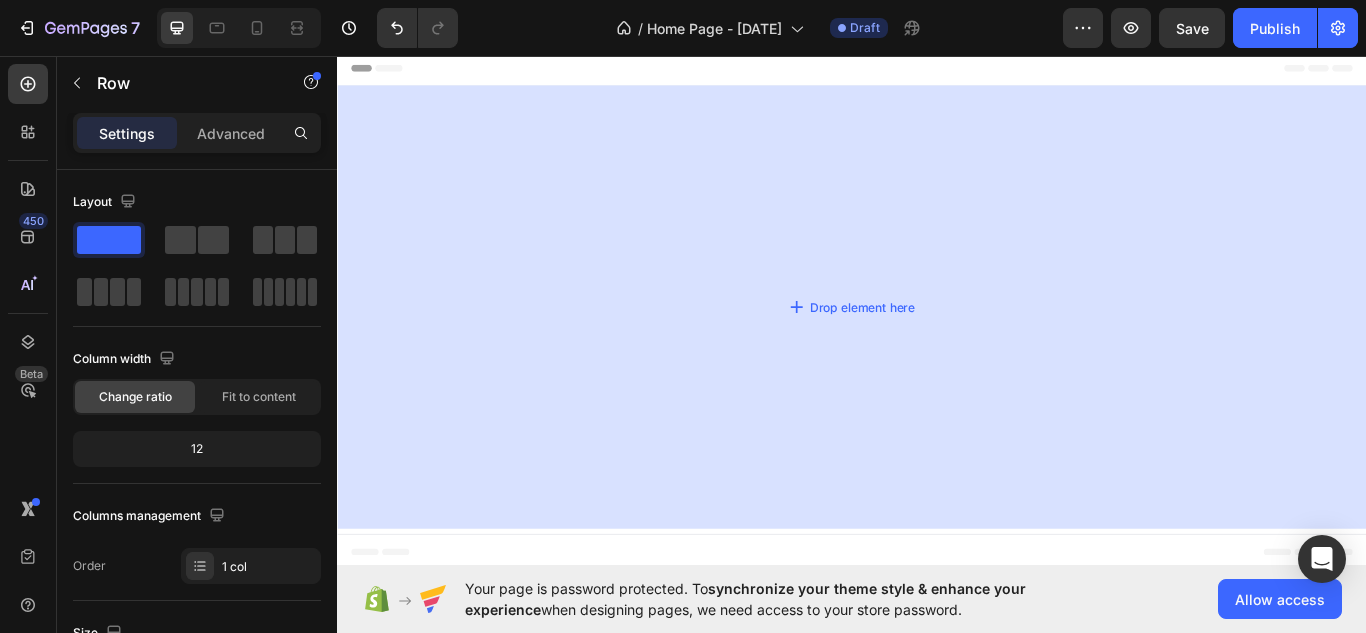 click on "Add section Choose templates inspired by CRO experts Generate layout from URL or image Add blank section then drag & drop elements" at bounding box center [337, 51] 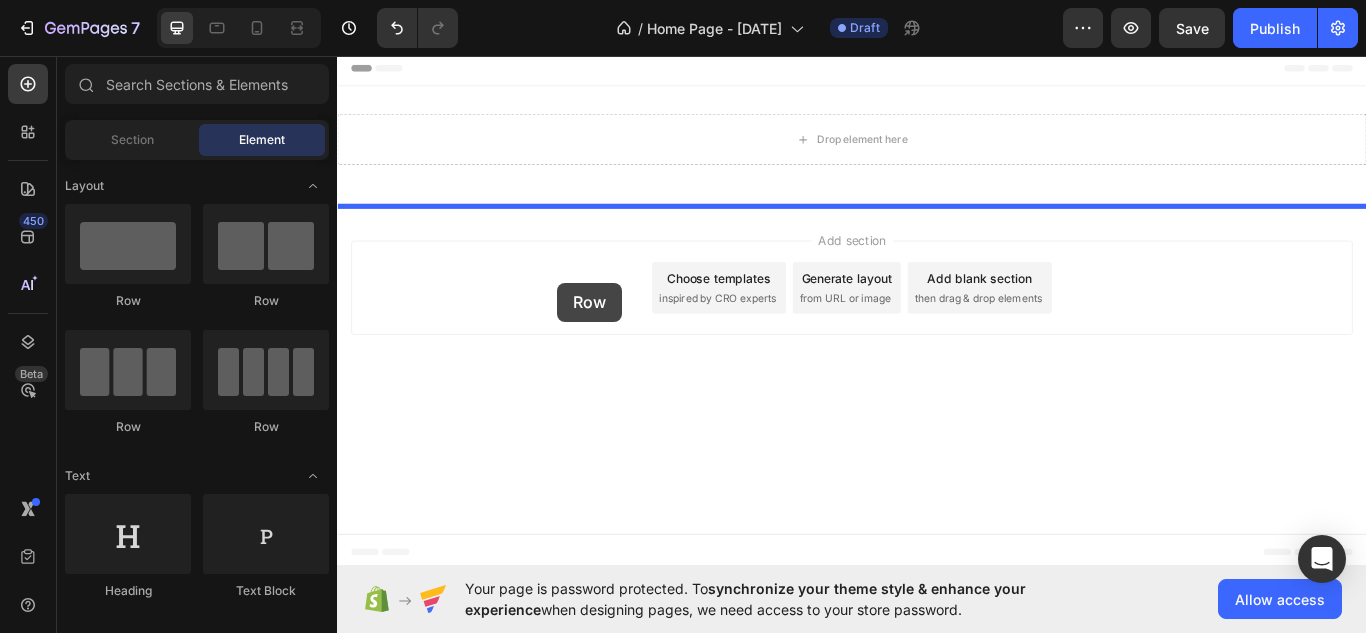 drag, startPoint x: 500, startPoint y: 326, endPoint x: 614, endPoint y: 321, distance: 114.1096 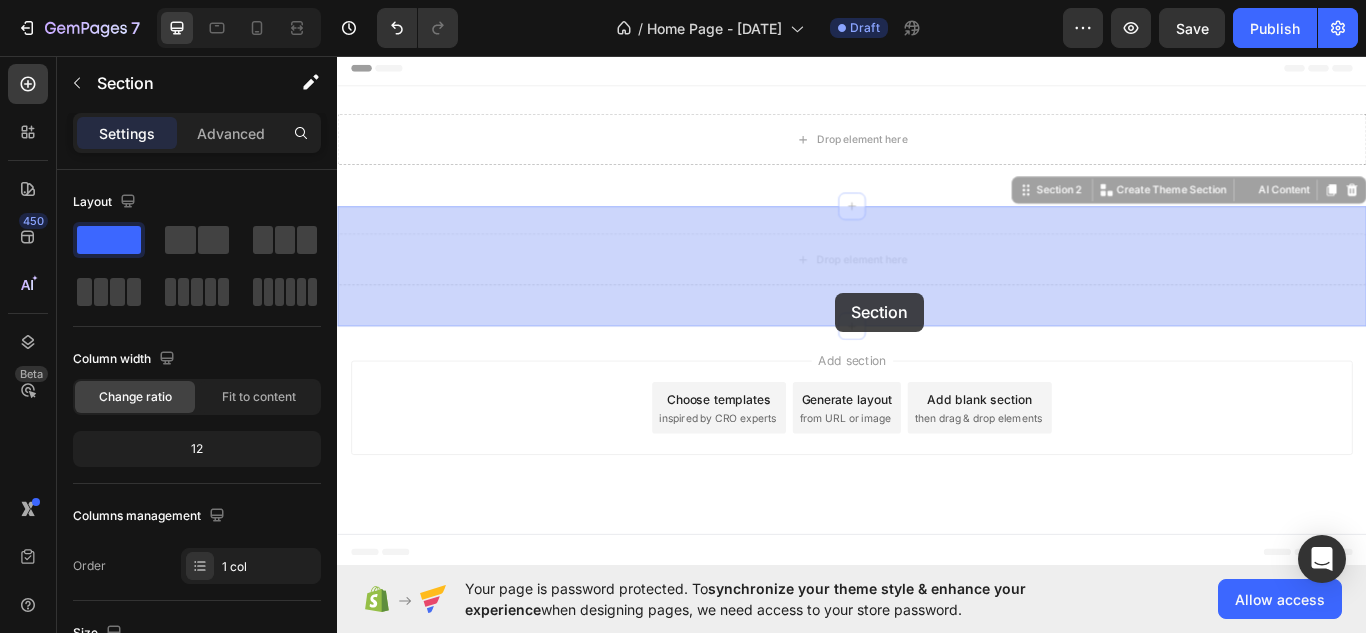 drag, startPoint x: 938, startPoint y: 341, endPoint x: 915, endPoint y: 288, distance: 57.77543 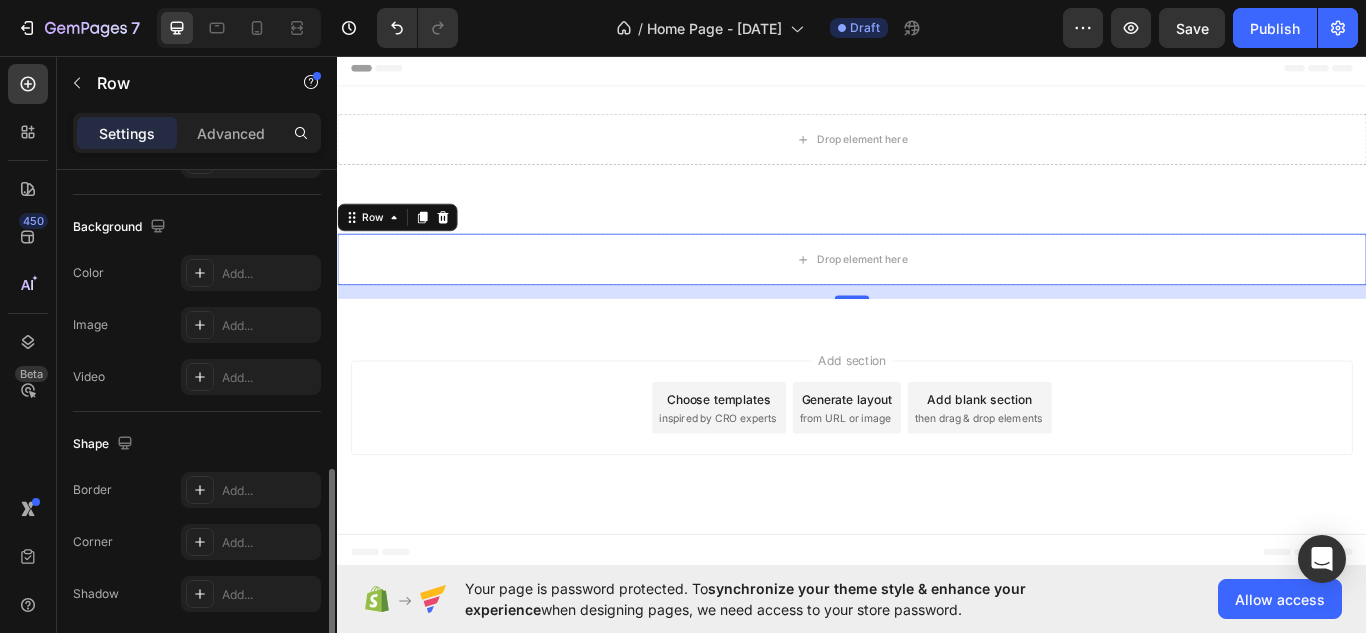 scroll, scrollTop: 649, scrollLeft: 0, axis: vertical 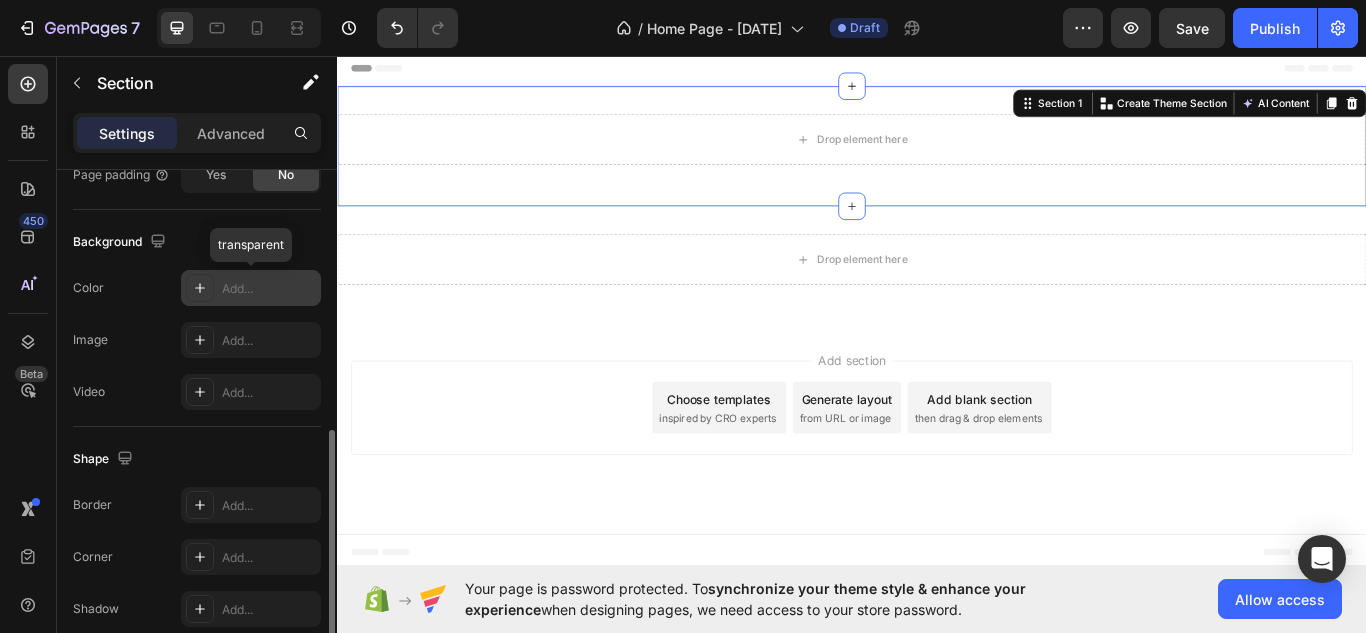 click on "Add..." at bounding box center [251, 288] 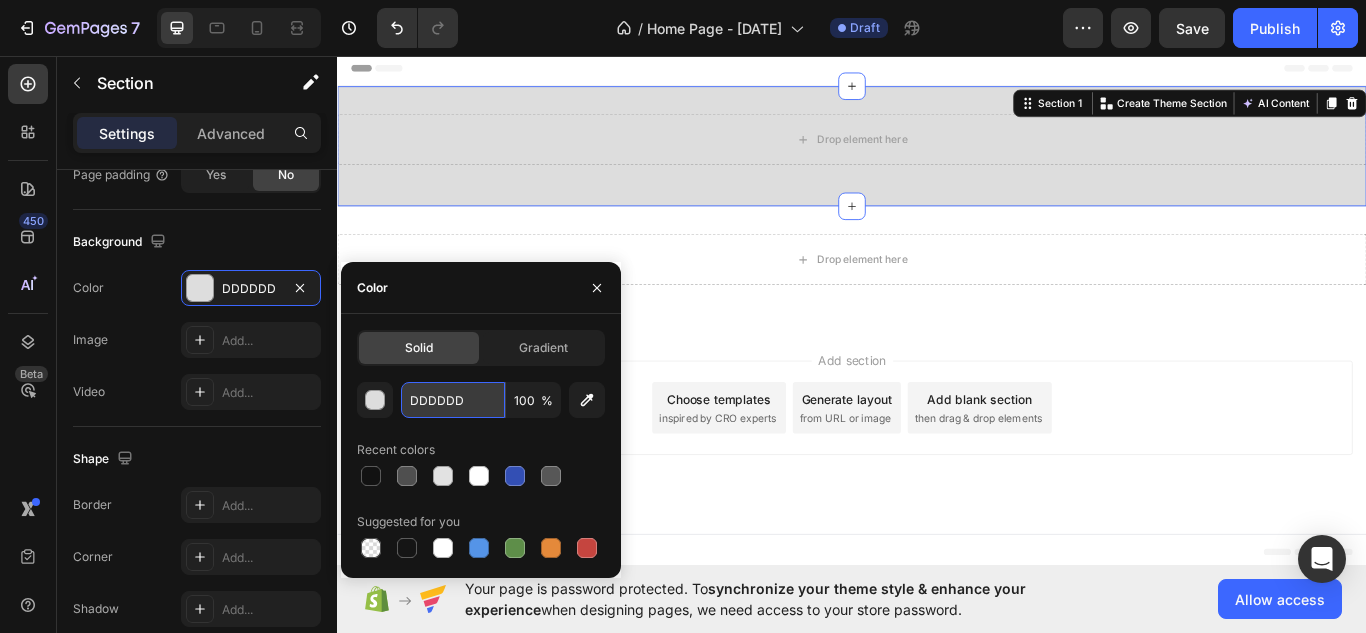 click on "DDDDDD" at bounding box center [453, 400] 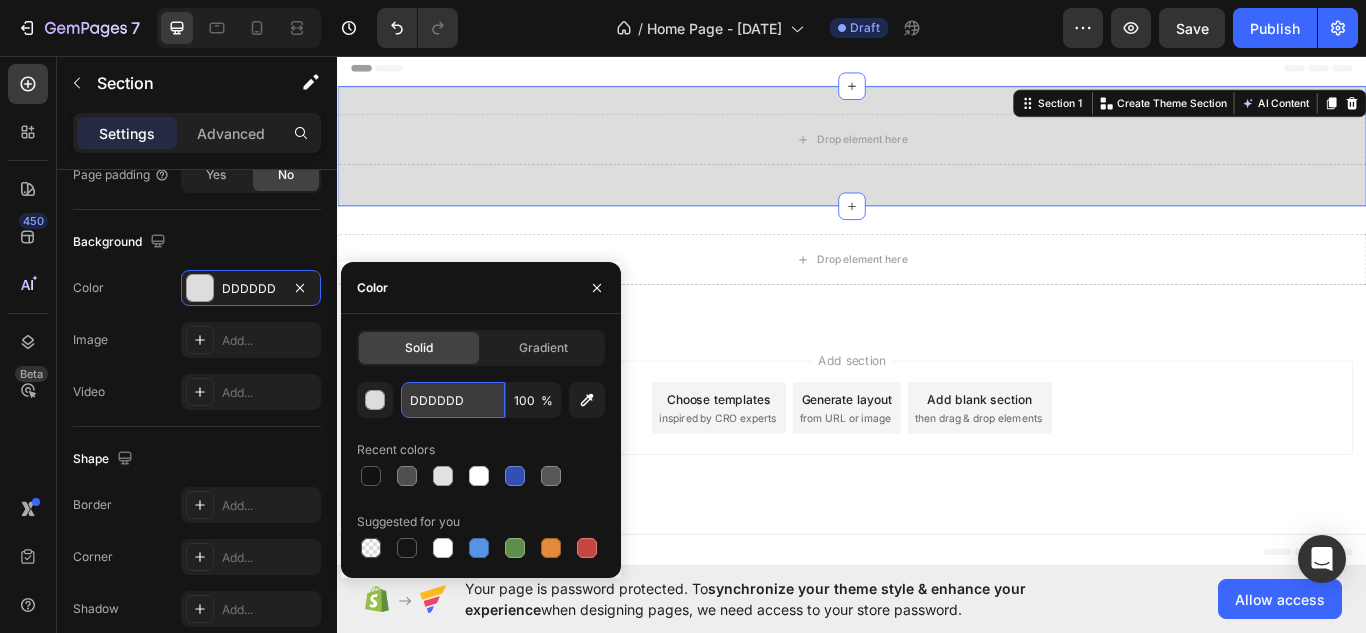 click on "DDDDDD" at bounding box center (453, 400) 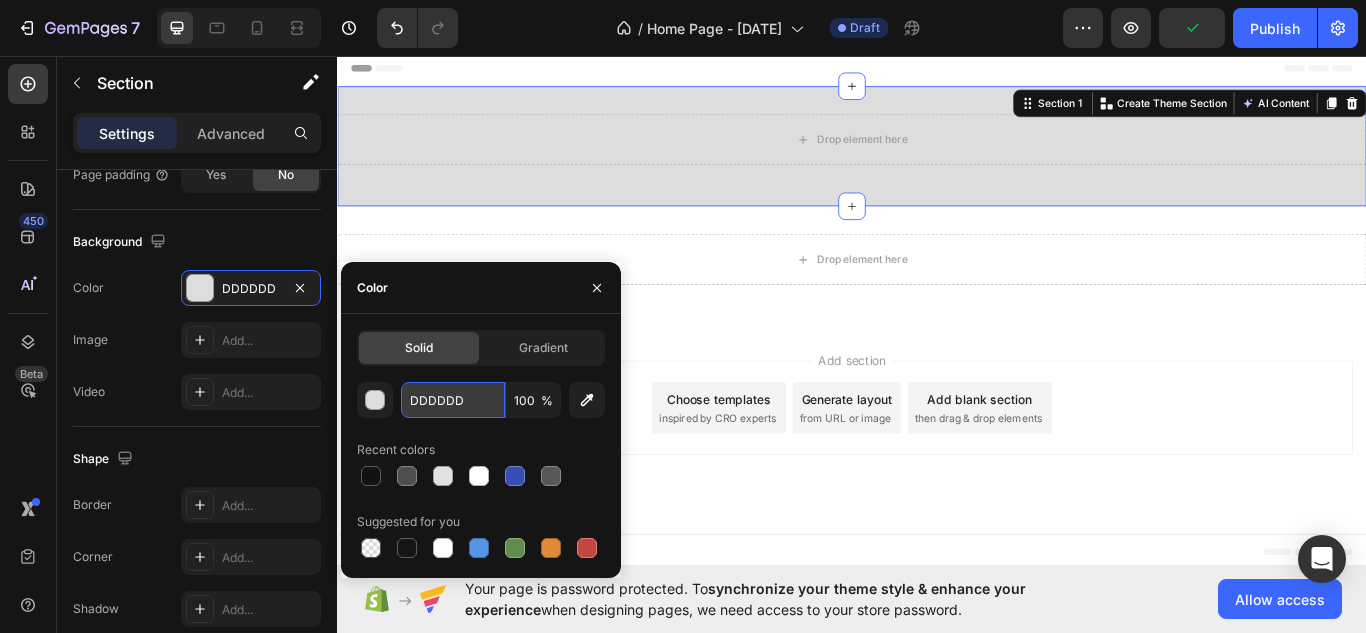 click on "DDDDDD" at bounding box center [453, 400] 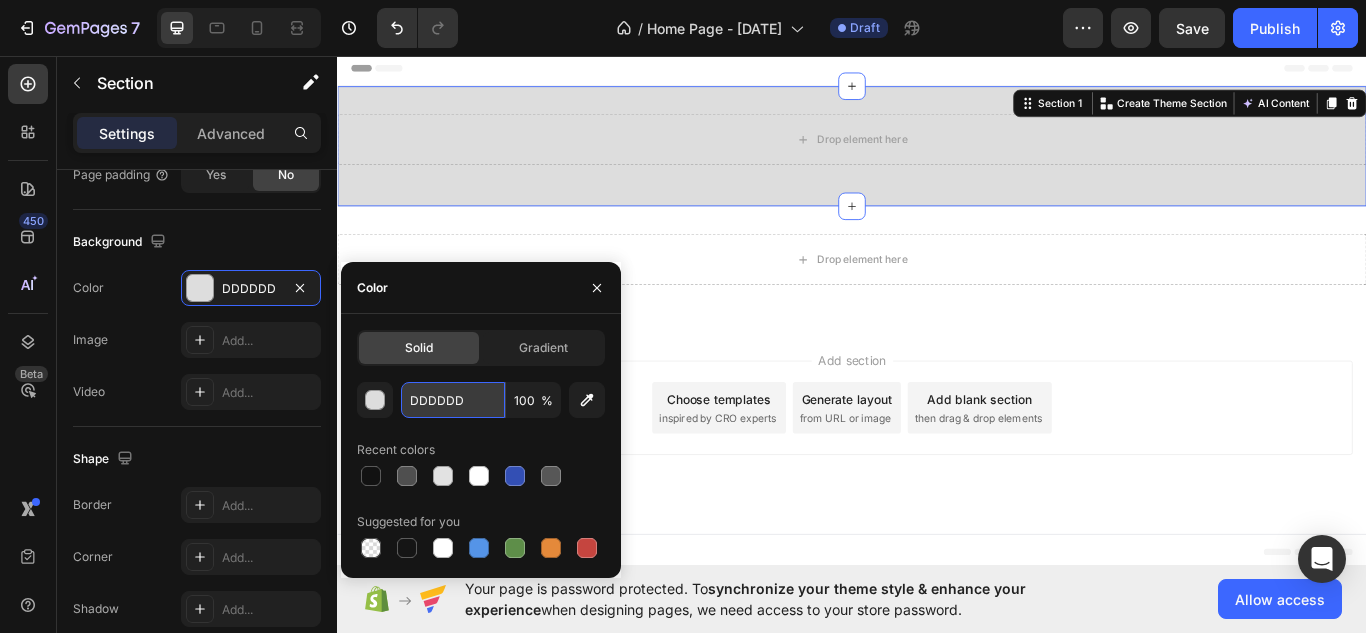paste on "c77ffa" 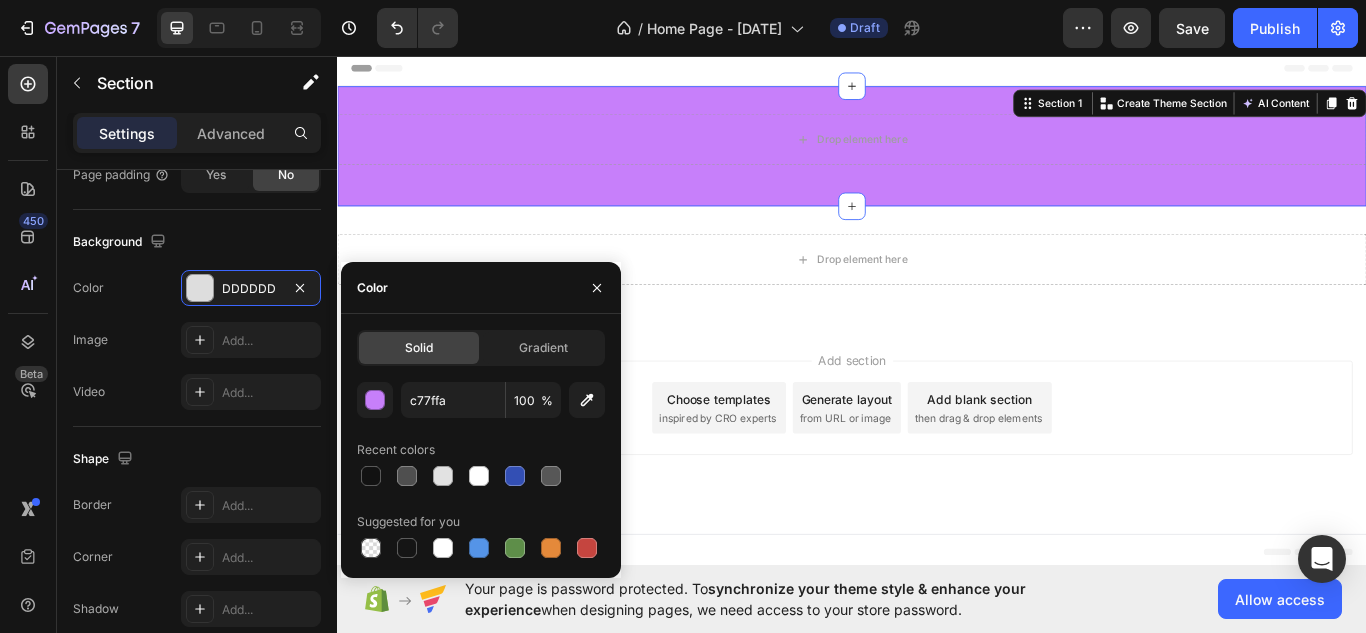 type on "C77FFA" 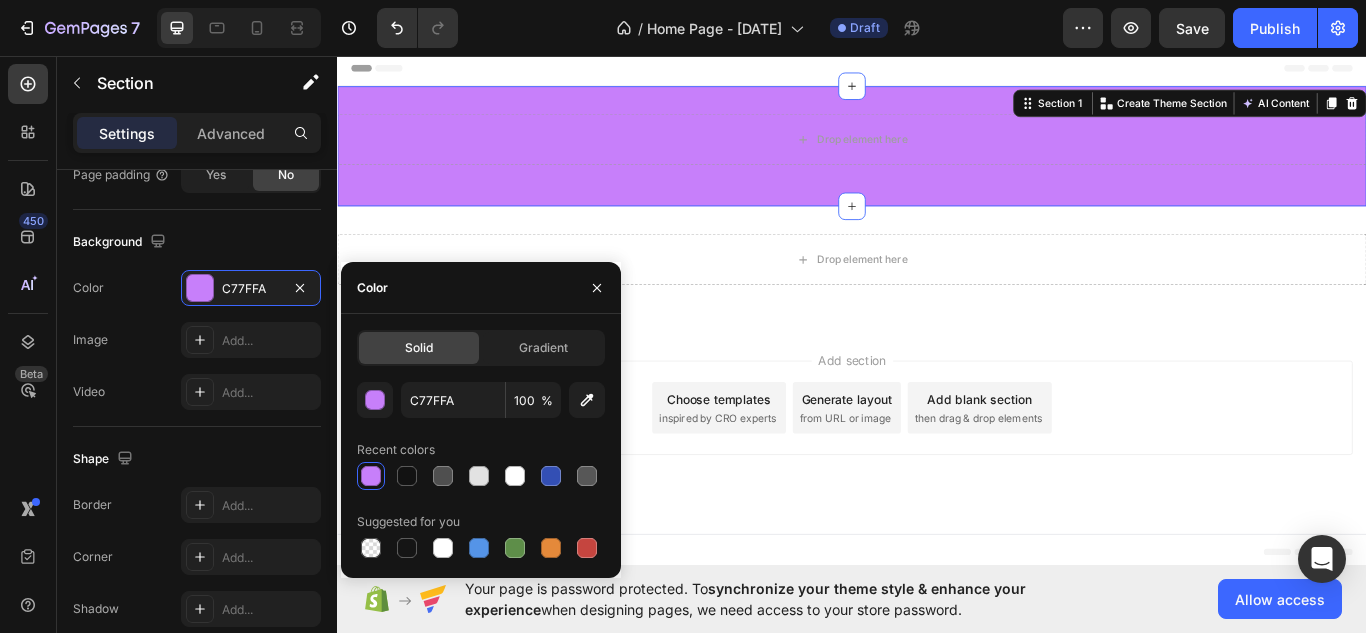 click on "Color" at bounding box center [481, 288] 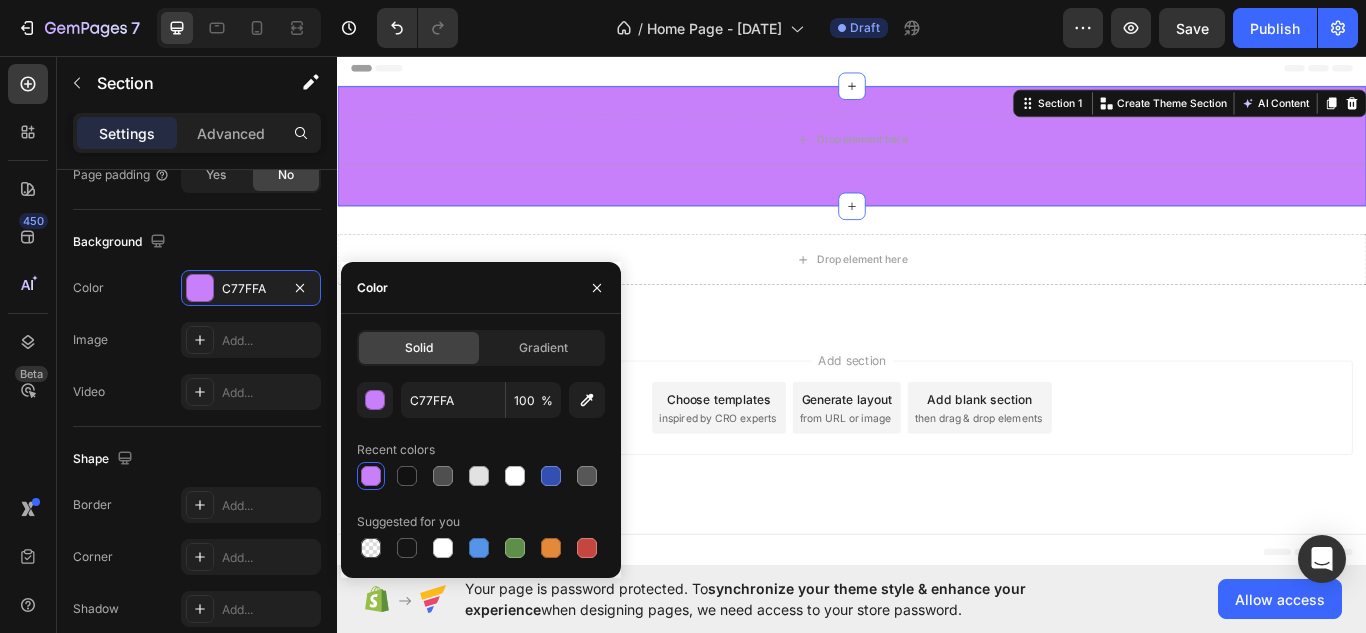 click on "Color" at bounding box center (481, 288) 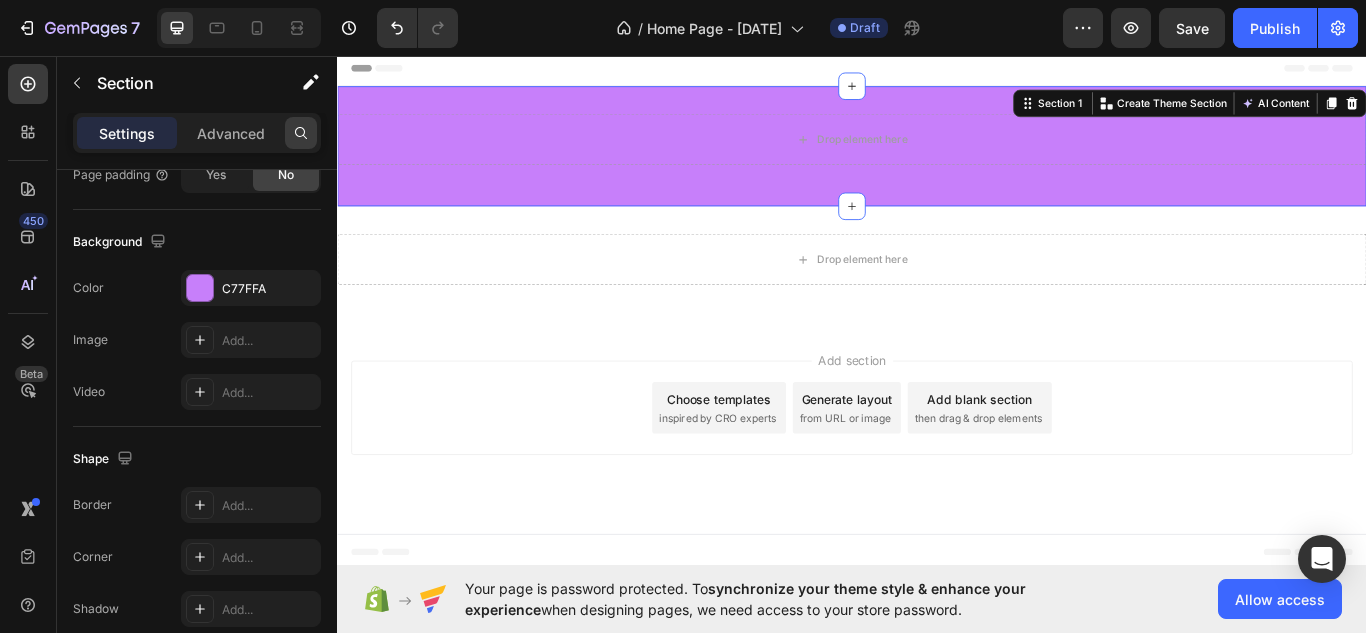click 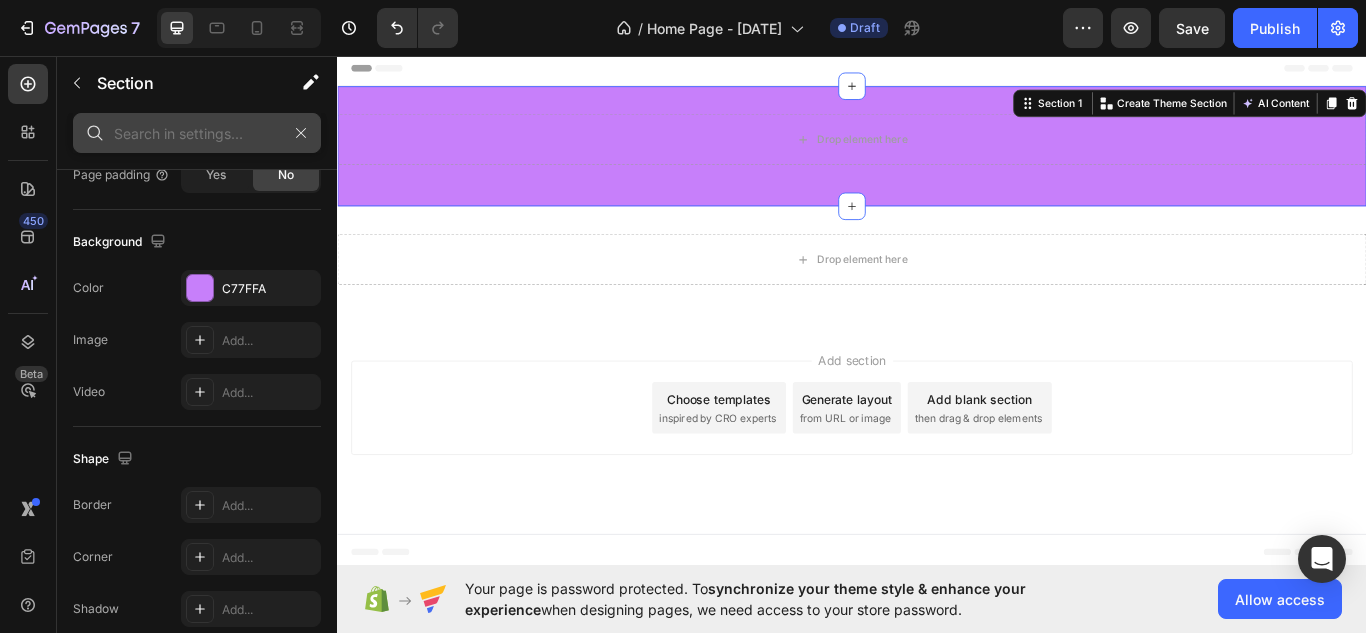 click 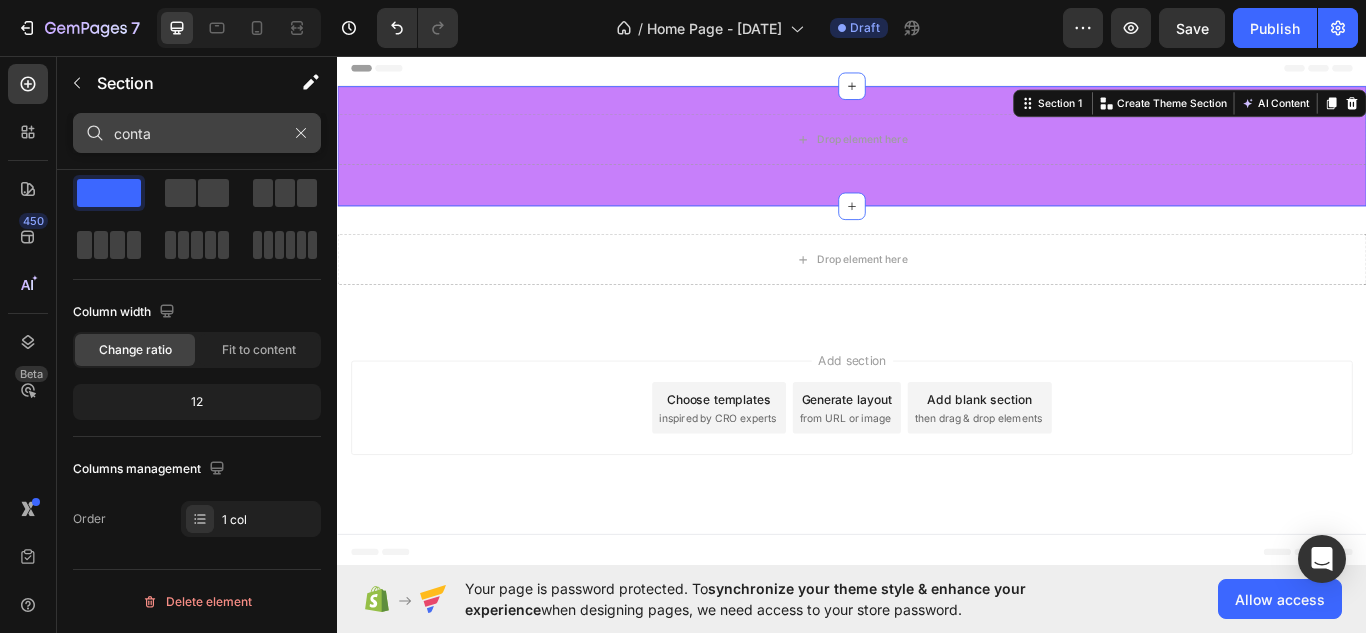 scroll, scrollTop: 0, scrollLeft: 0, axis: both 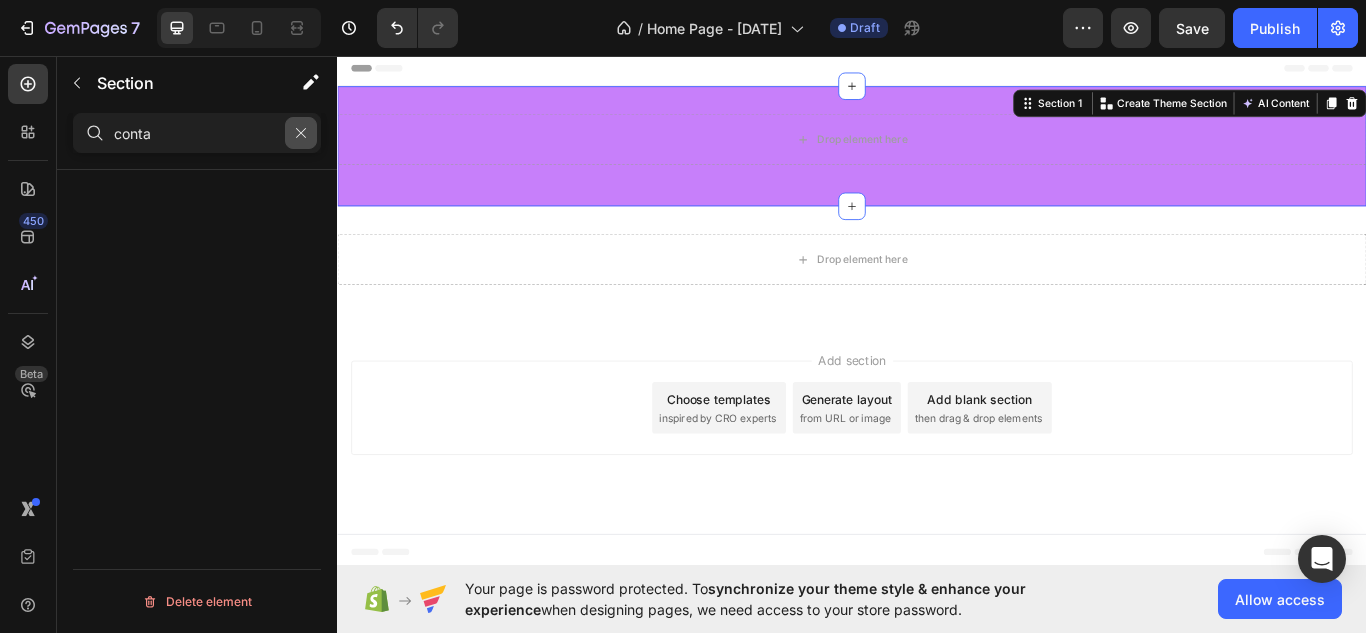 type on "conta" 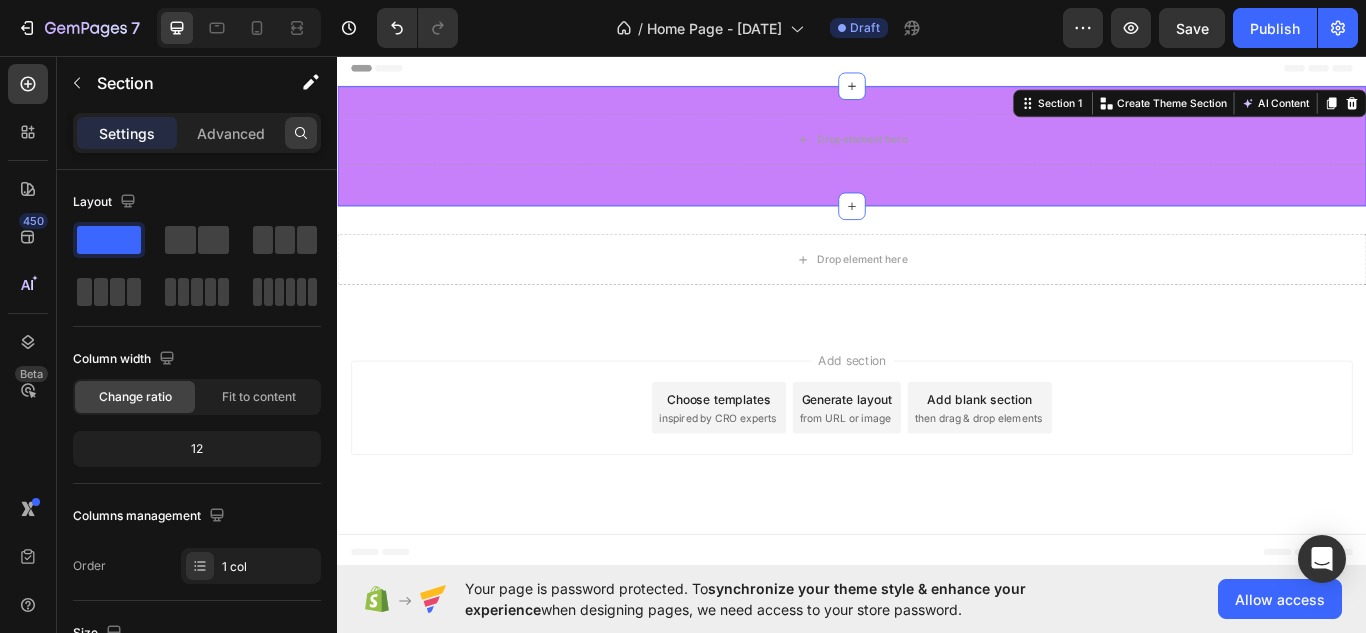 click at bounding box center [301, 133] 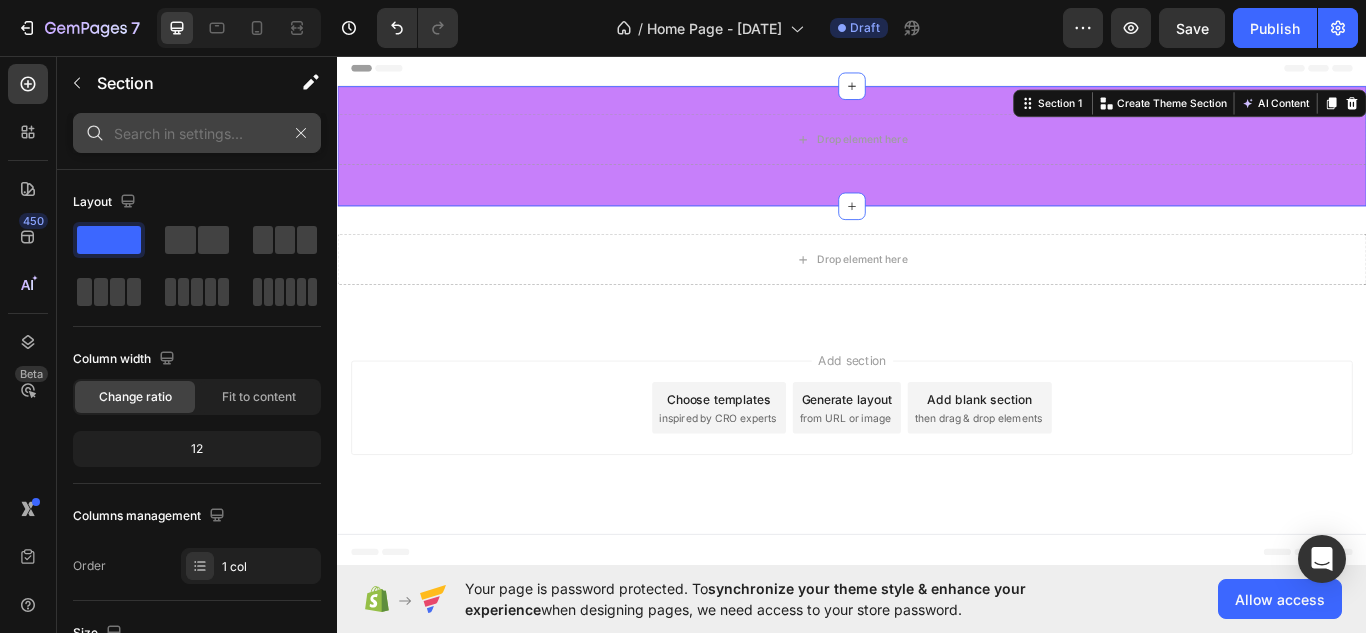 click 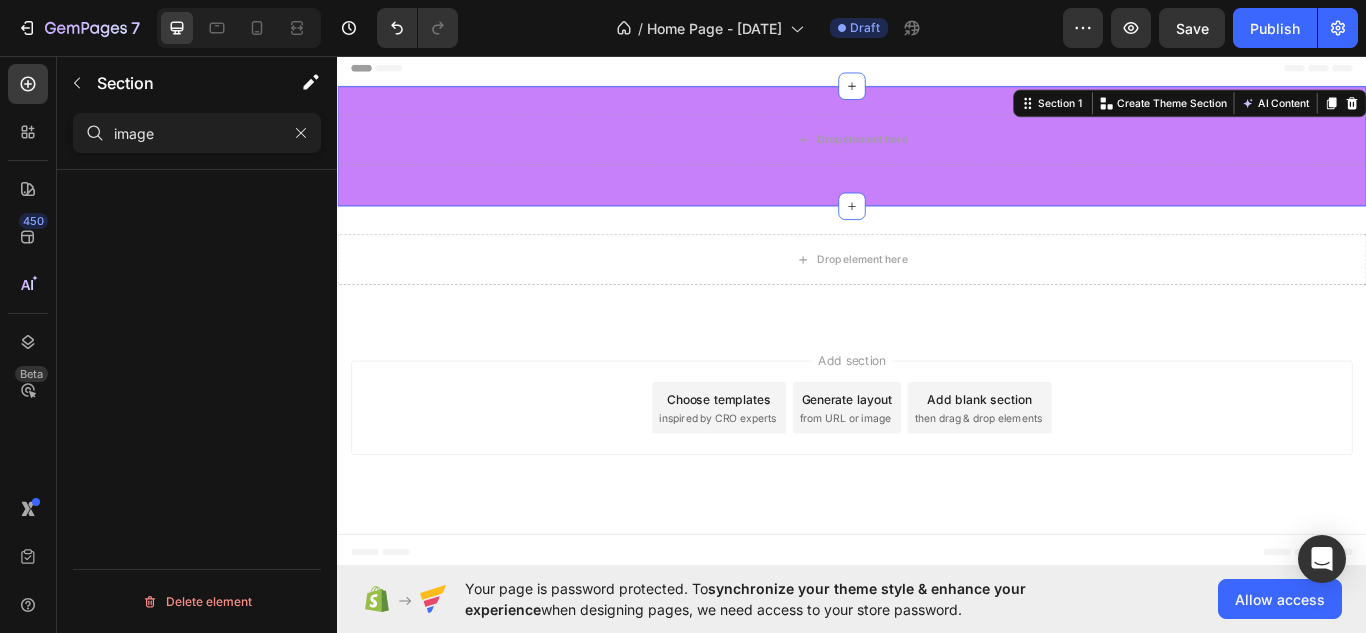 type on "image" 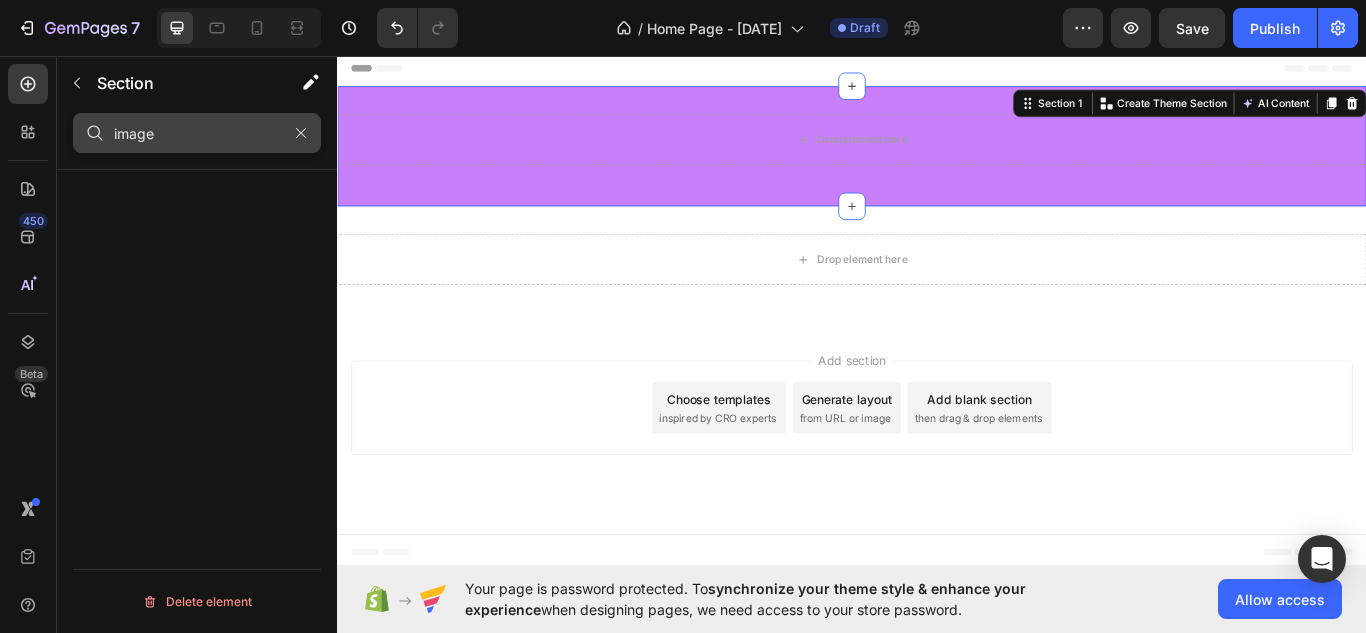 drag, startPoint x: 97, startPoint y: 139, endPoint x: 165, endPoint y: 137, distance: 68.0294 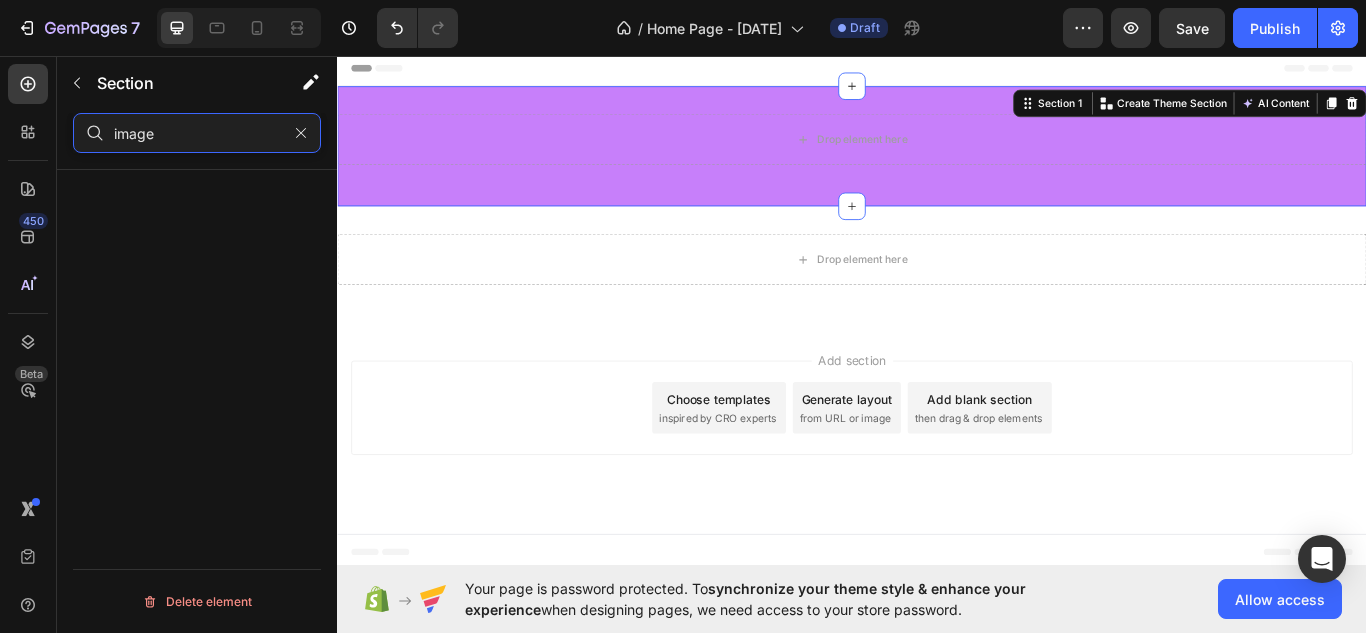 click on "image" 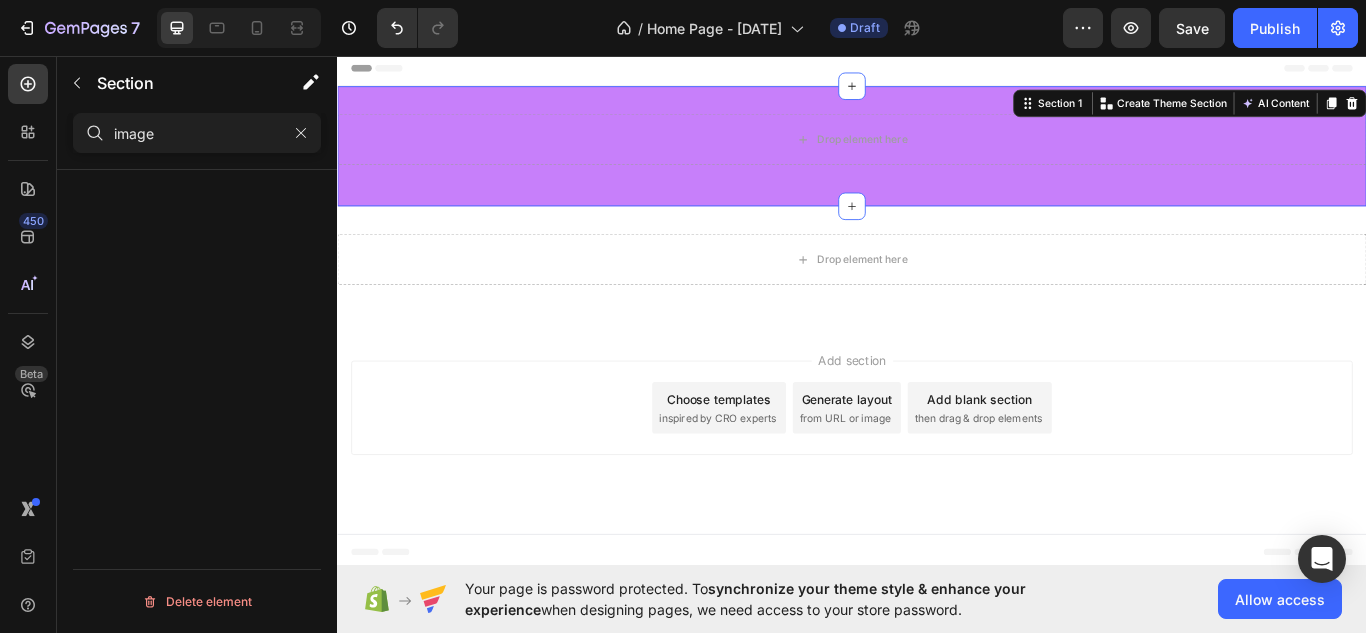 click at bounding box center [93, 133] 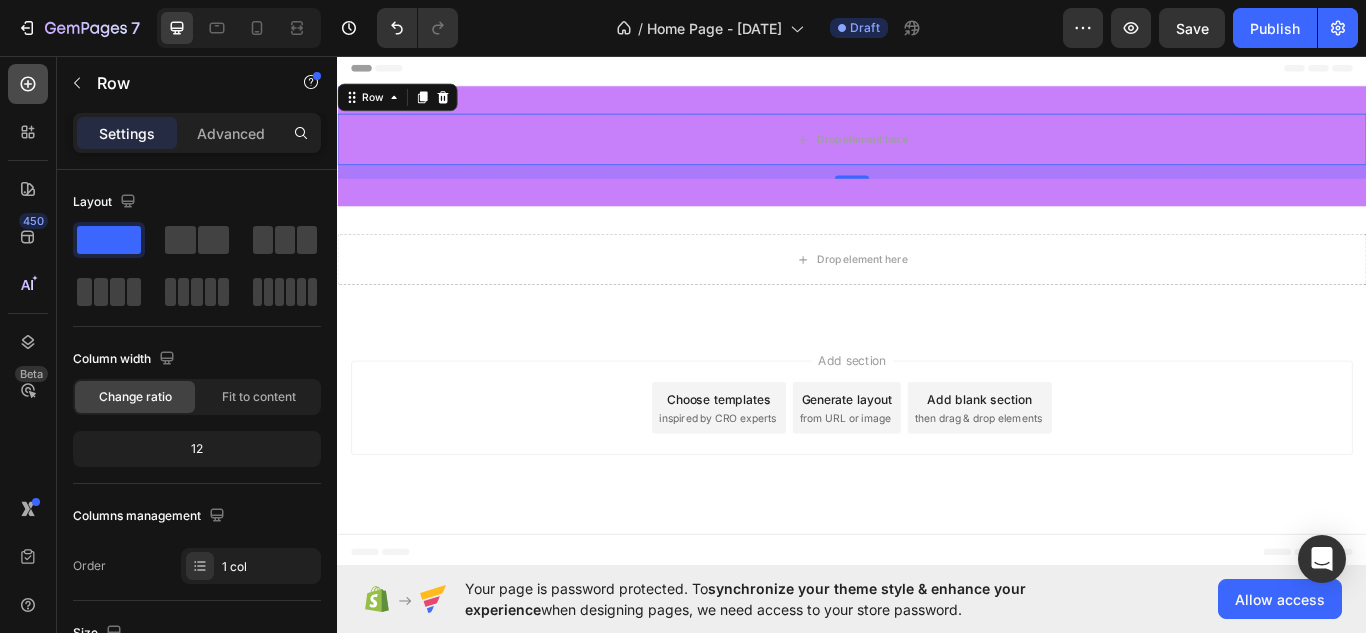 click 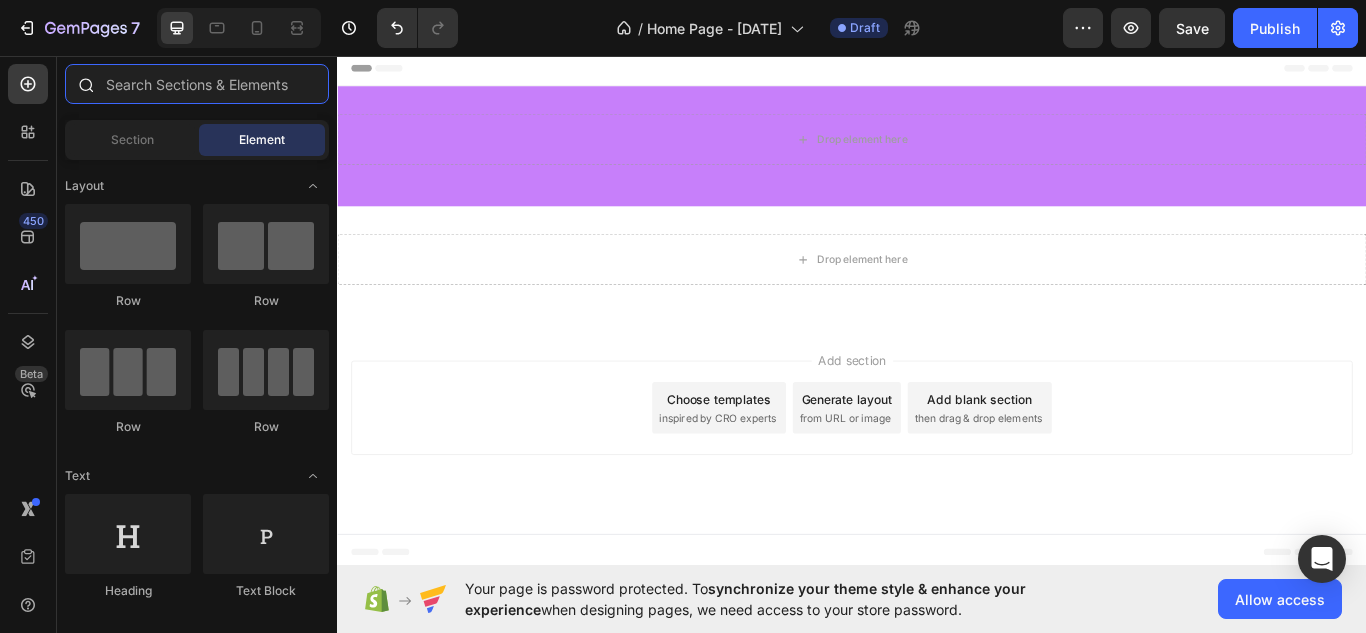 click at bounding box center [197, 84] 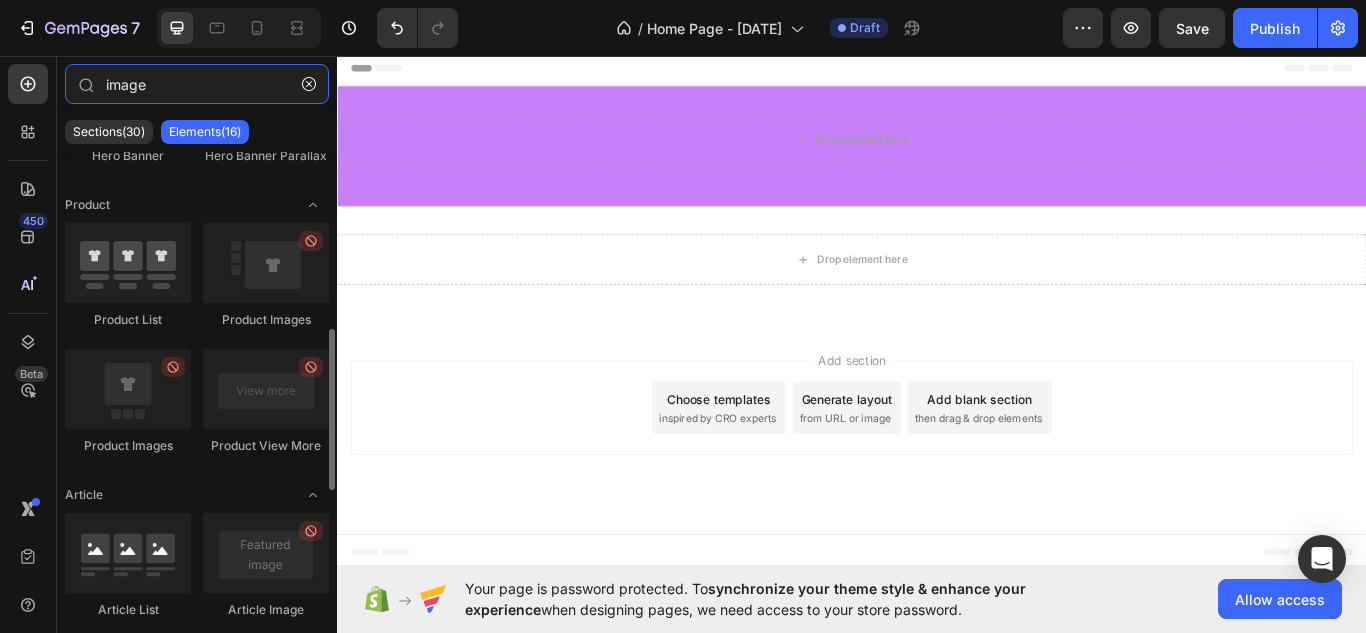 scroll, scrollTop: 0, scrollLeft: 0, axis: both 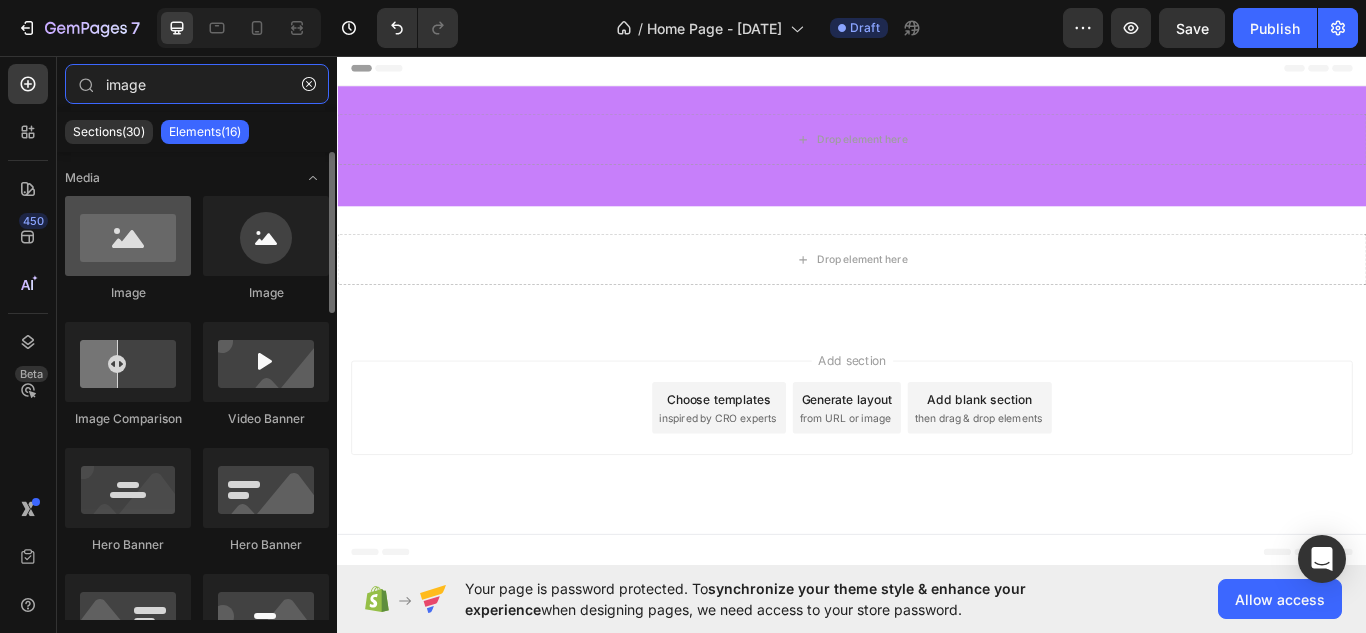 type on "image" 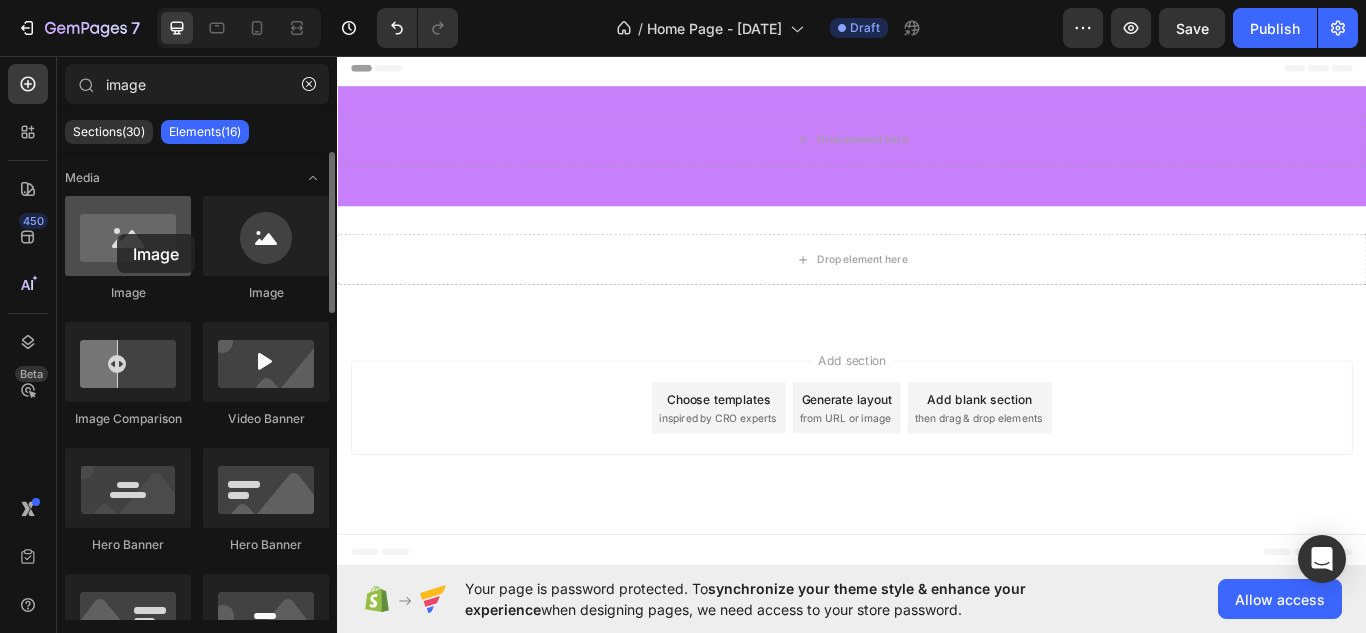 drag, startPoint x: 181, startPoint y: 243, endPoint x: 117, endPoint y: 234, distance: 64.629715 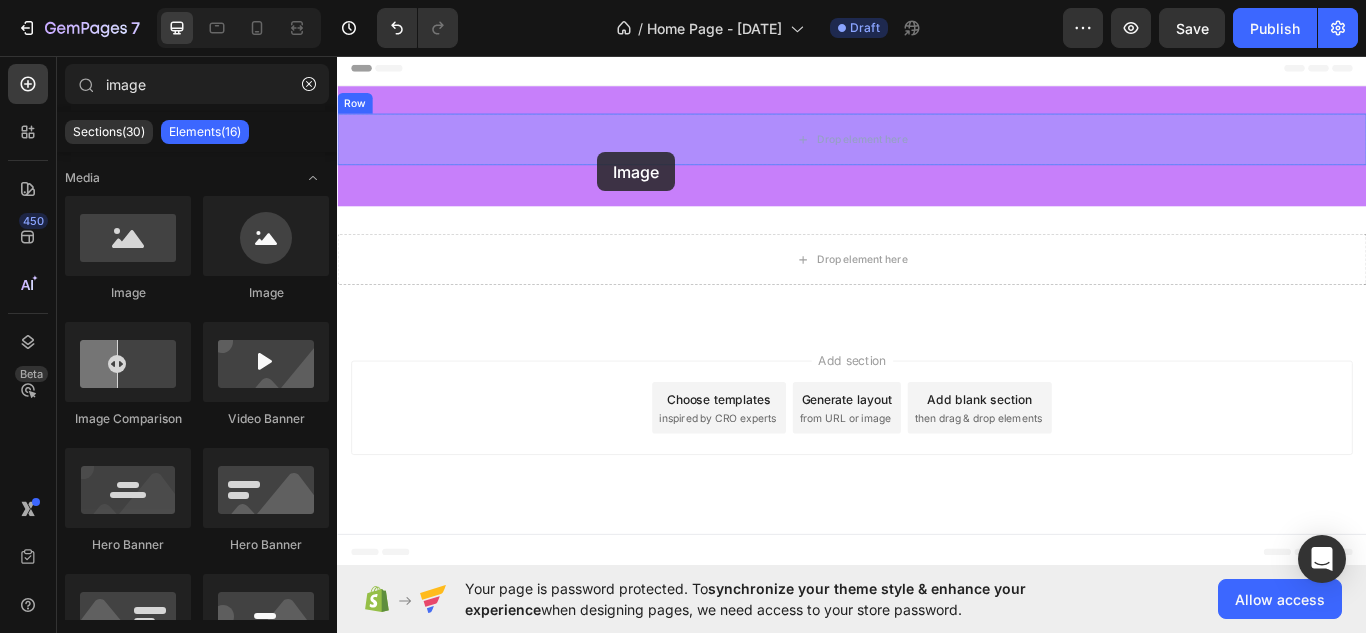 drag, startPoint x: 458, startPoint y: 293, endPoint x: 656, endPoint y: 169, distance: 233.62363 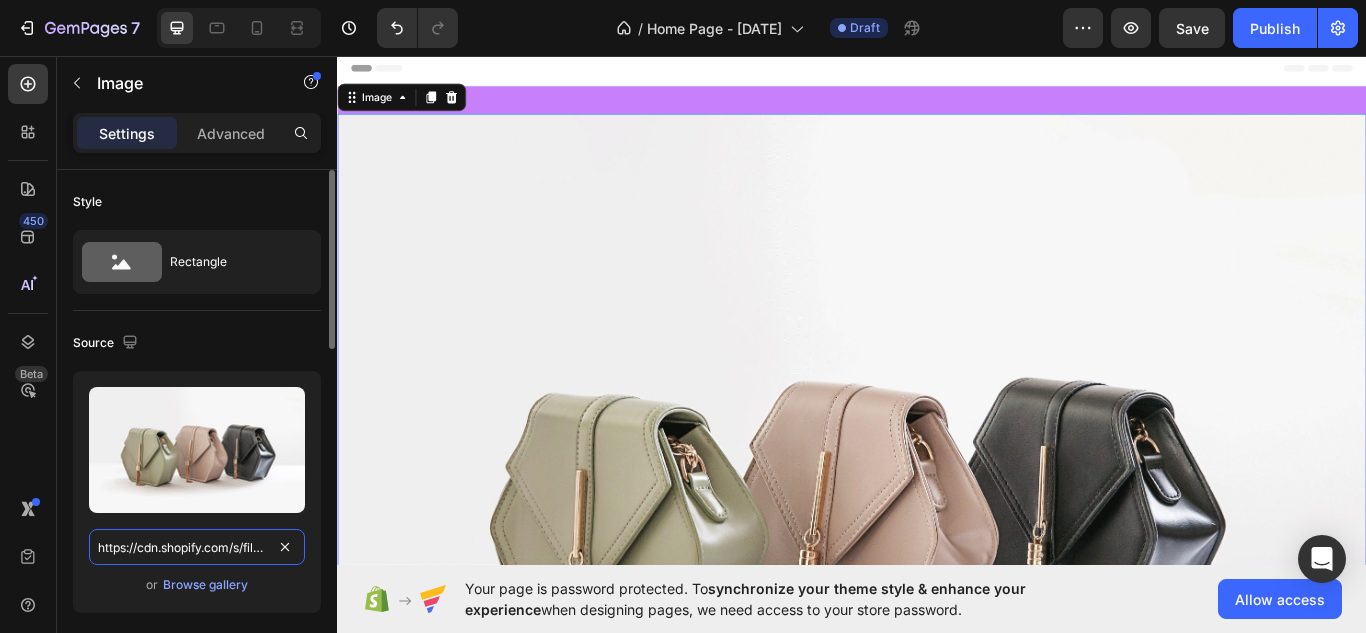 click on "https://cdn.shopify.com/s/files/1/2005/9307/files/image_demo.jpg" at bounding box center [197, 547] 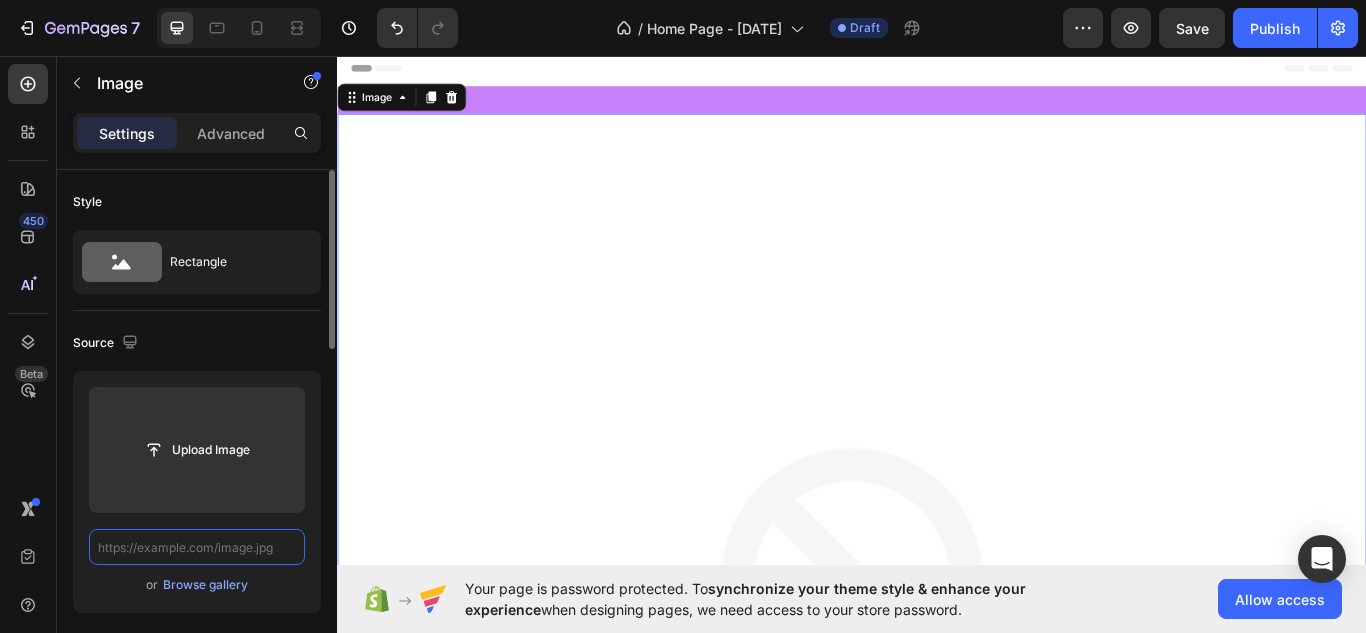 paste on "https://meowmeowtweet.com/cdn/shop/files/20250422_Meow_Meow_Tweet-2_156de68c-492b-4e6f-a942-5120fb5fb8ca_1512x.jpg?v=1752850229" 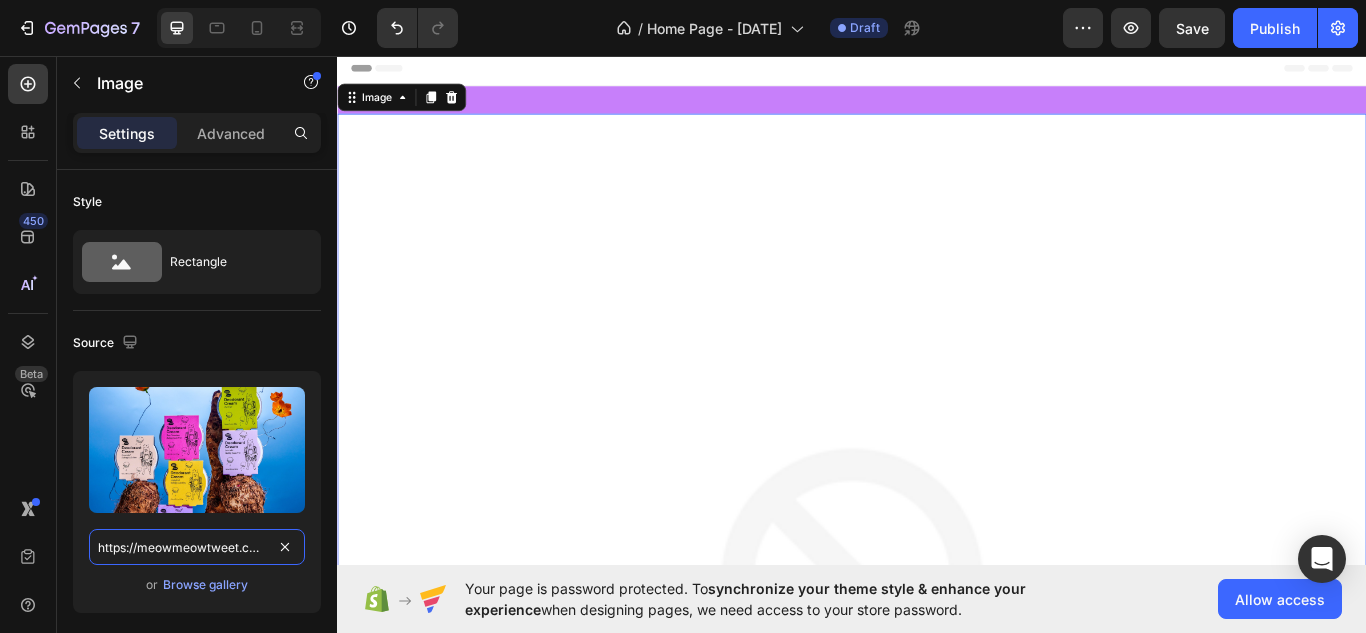 scroll, scrollTop: 0, scrollLeft: 677, axis: horizontal 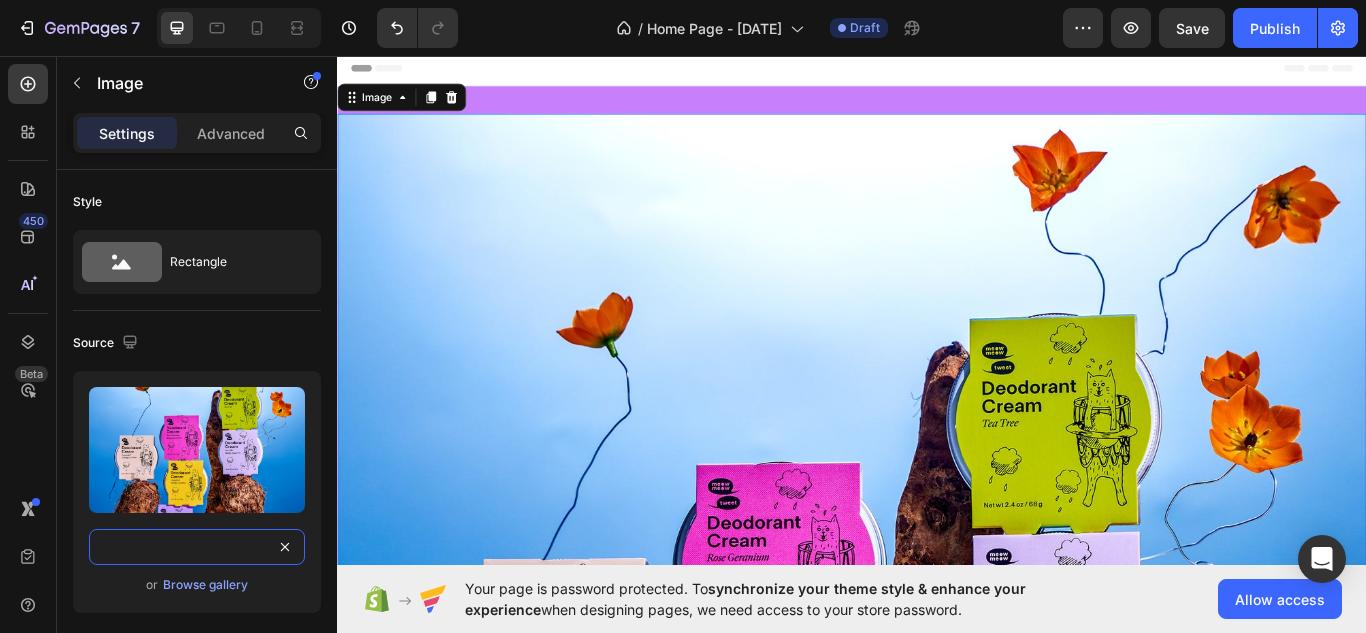type on "https://meowmeowtweet.com/cdn/shop/files/20250422_Meow_Meow_Tweet-2_156de68c-492b-4e6f-a942-5120fb5fb8ca_1512x.jpg?v=1752850229" 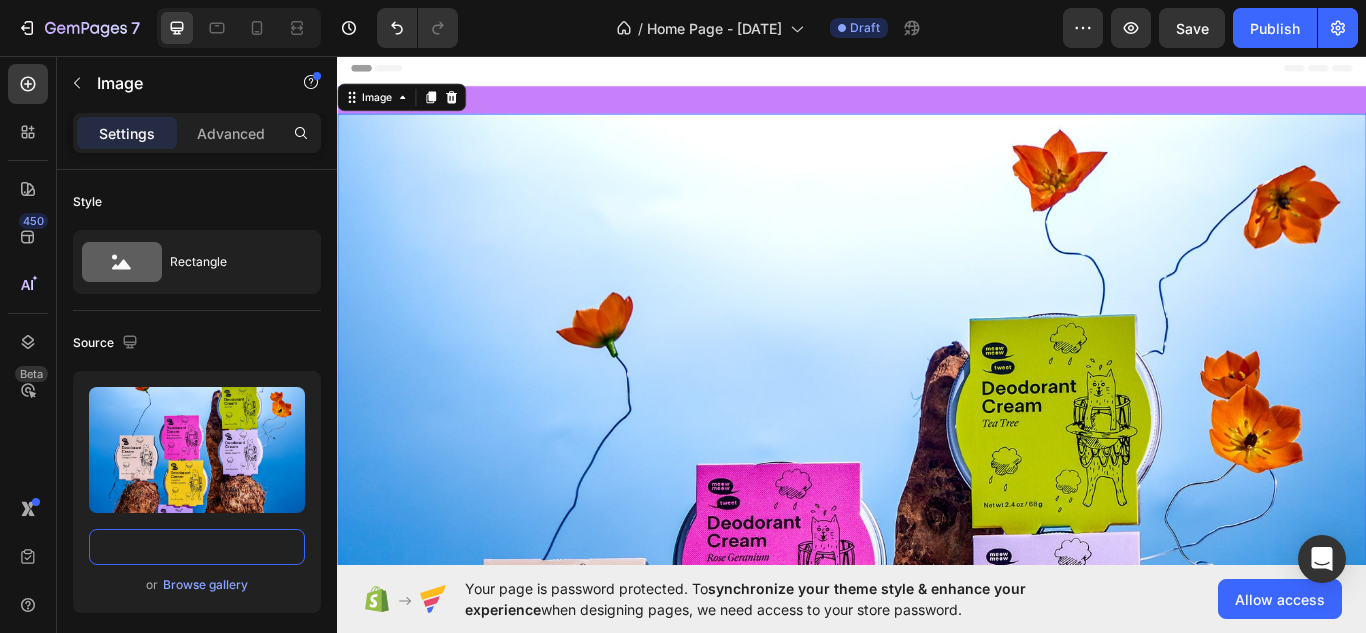 scroll, scrollTop: 0, scrollLeft: 0, axis: both 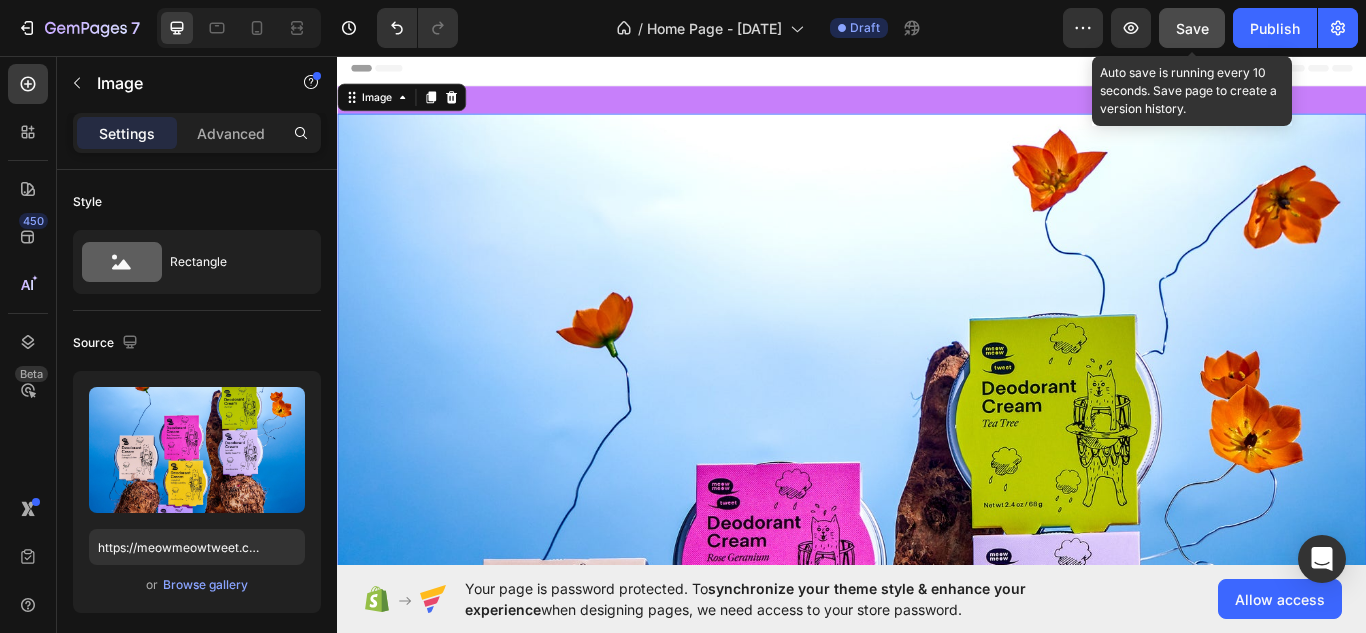 click on "Save" at bounding box center [1192, 28] 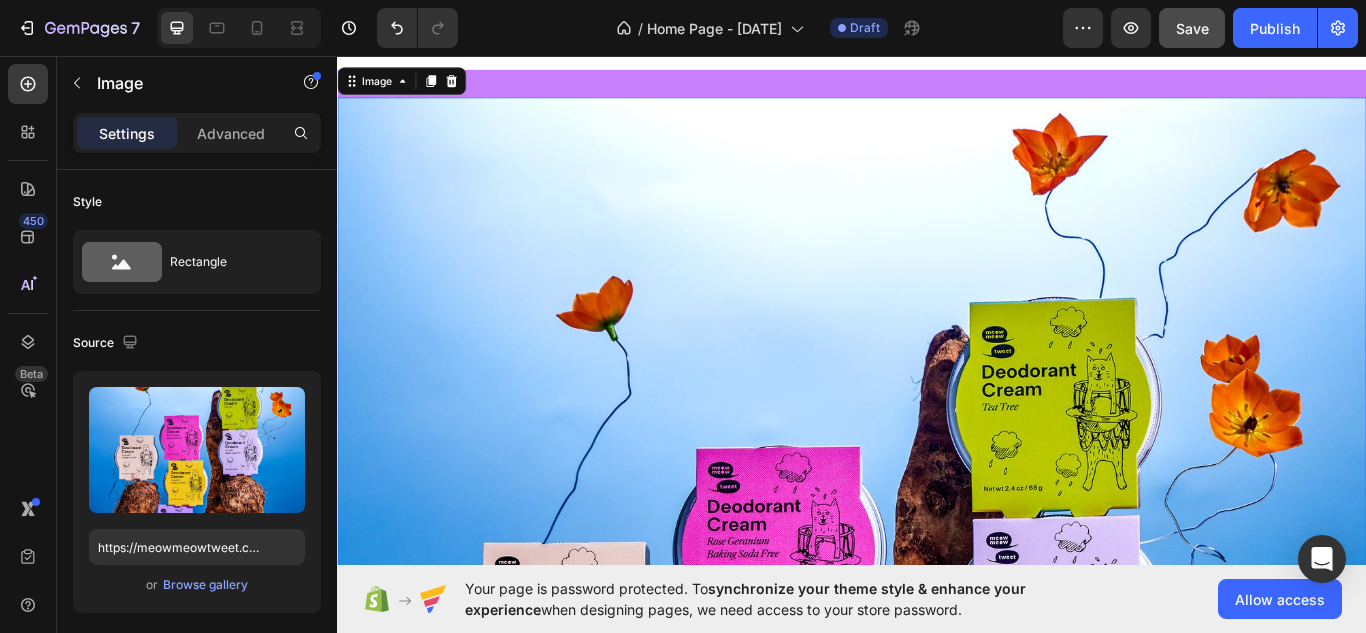 scroll, scrollTop: 0, scrollLeft: 0, axis: both 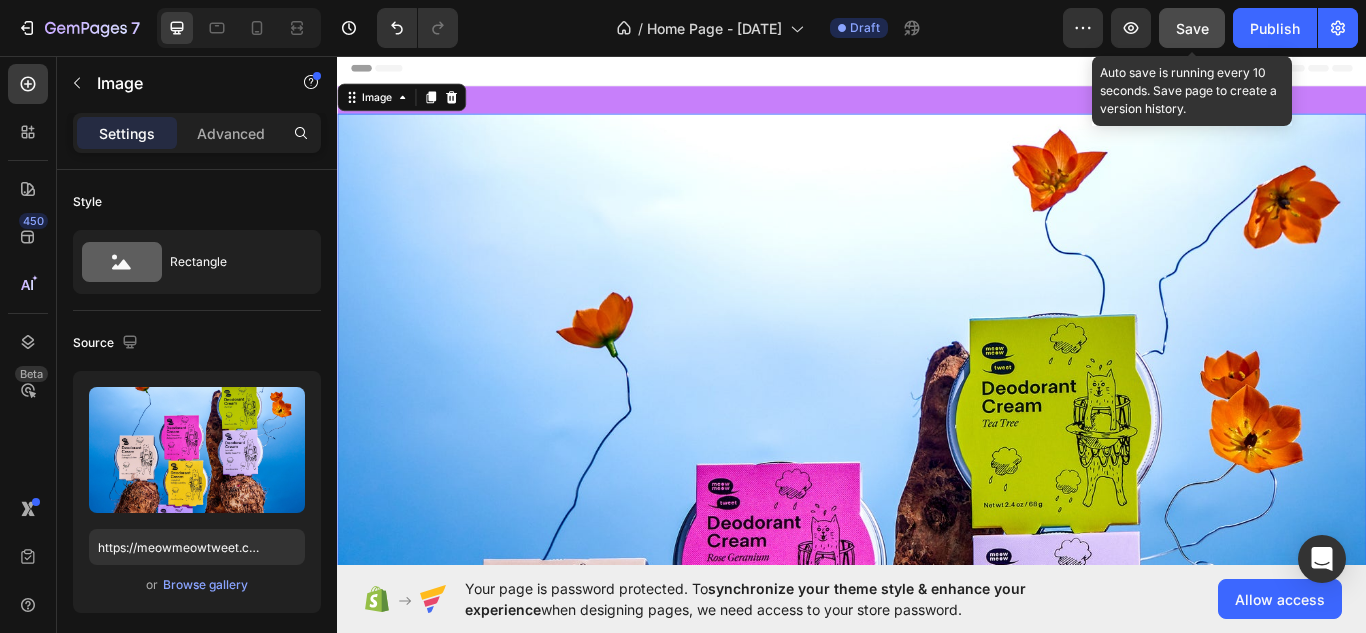 click on "Save" at bounding box center (1192, 28) 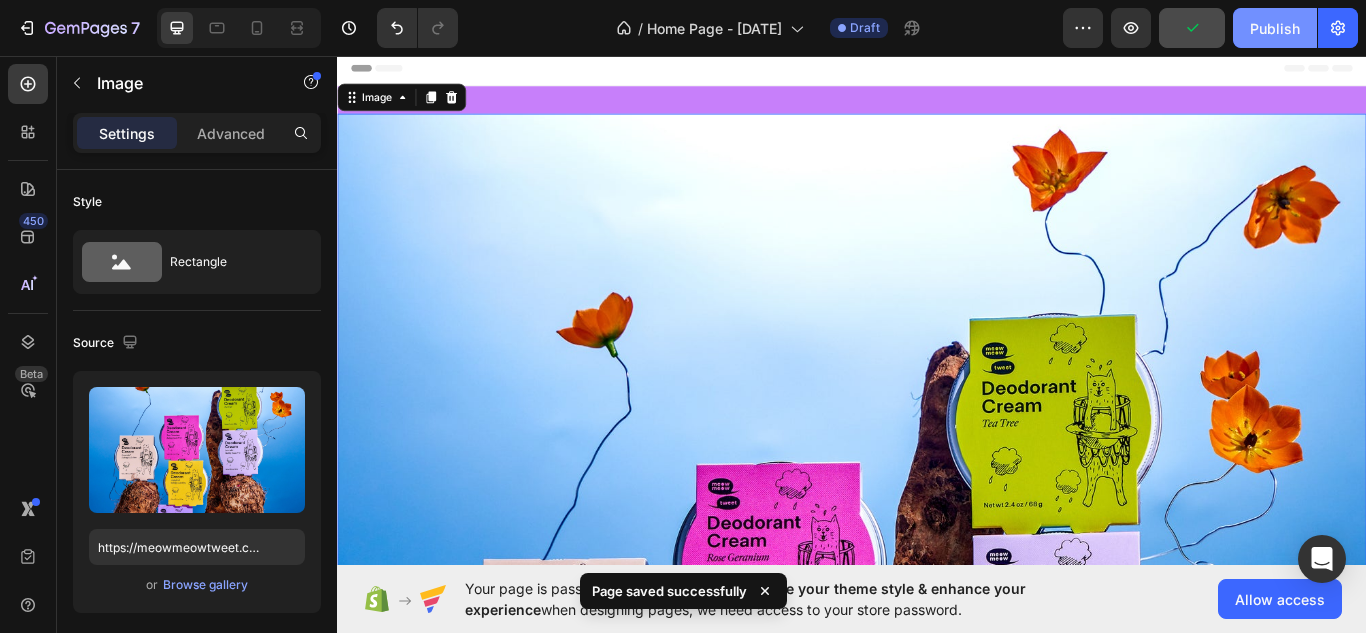 click on "Publish" at bounding box center [1275, 28] 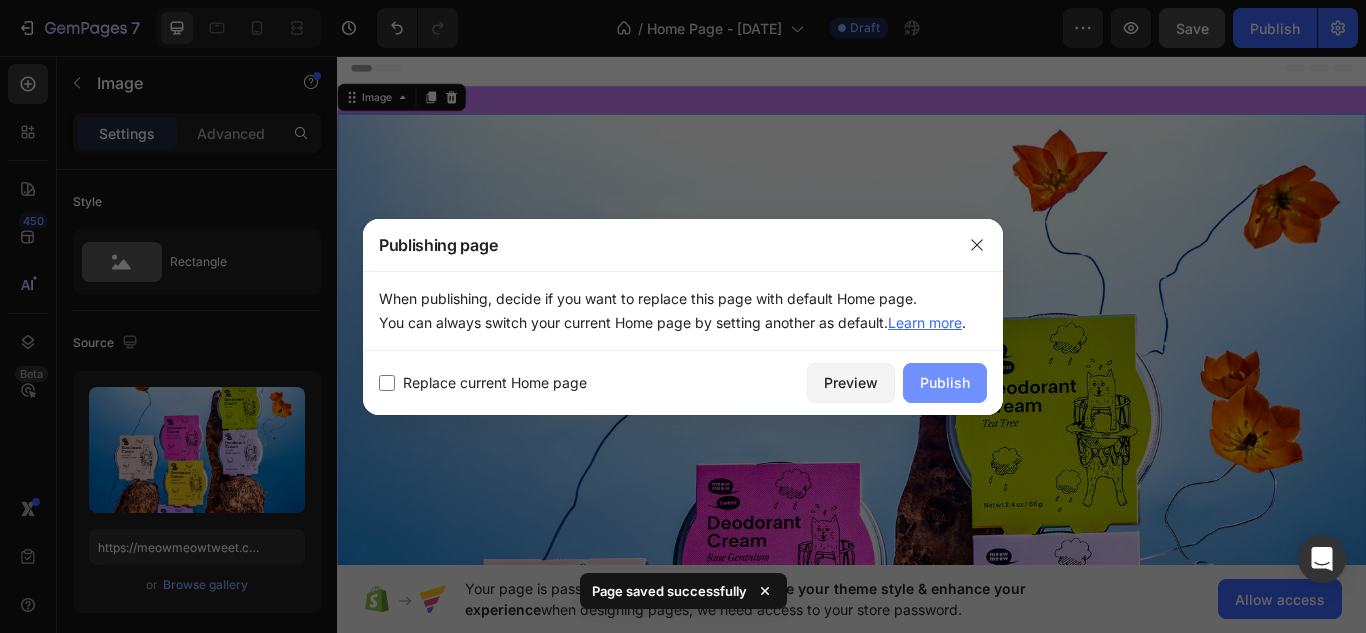 click on "Publish" at bounding box center [945, 382] 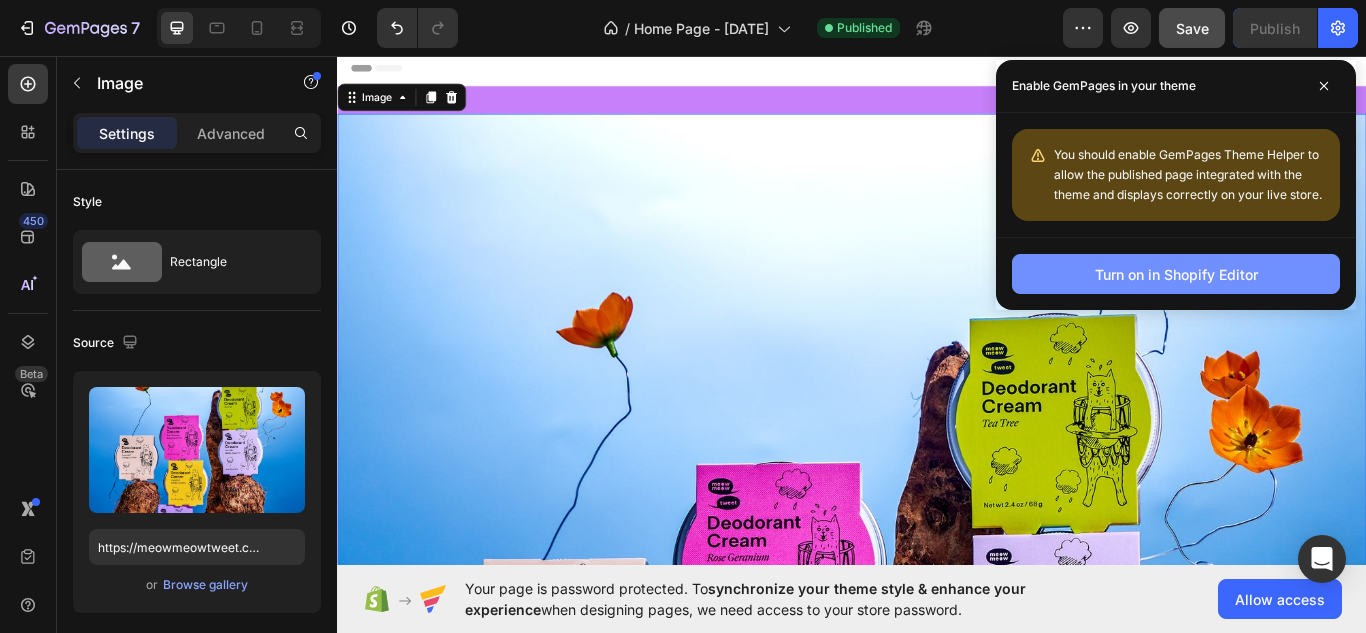 click on "Turn on in Shopify Editor" at bounding box center (1176, 274) 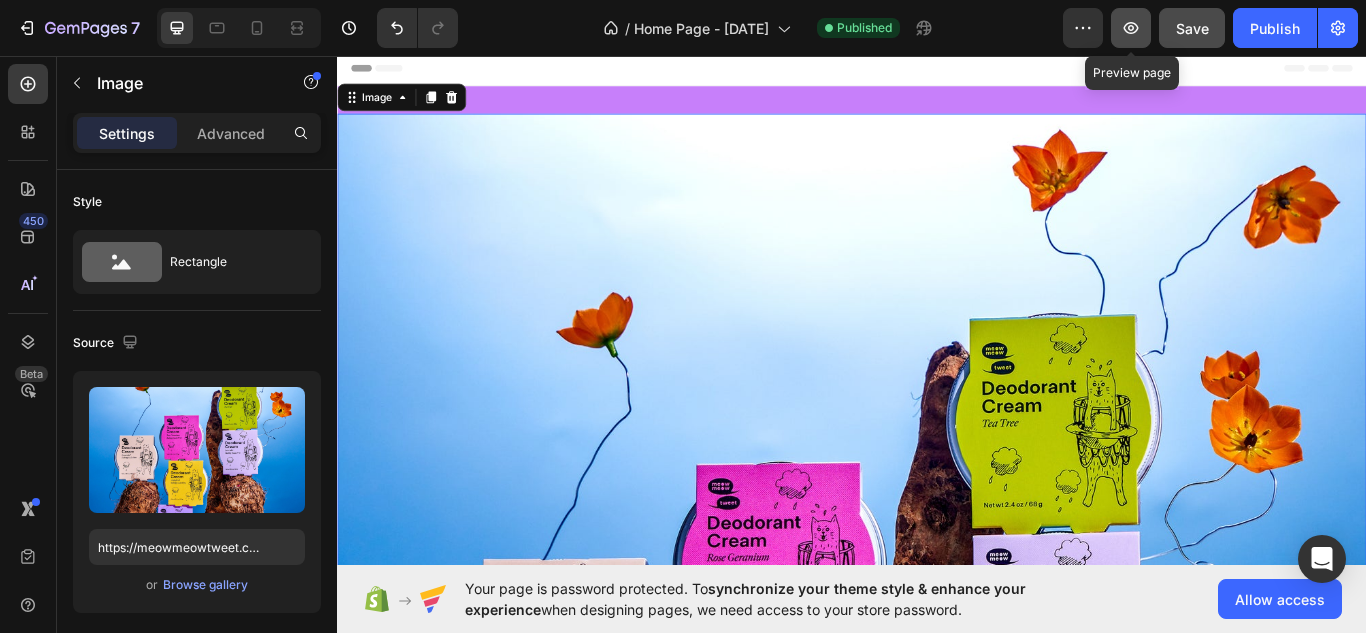 click 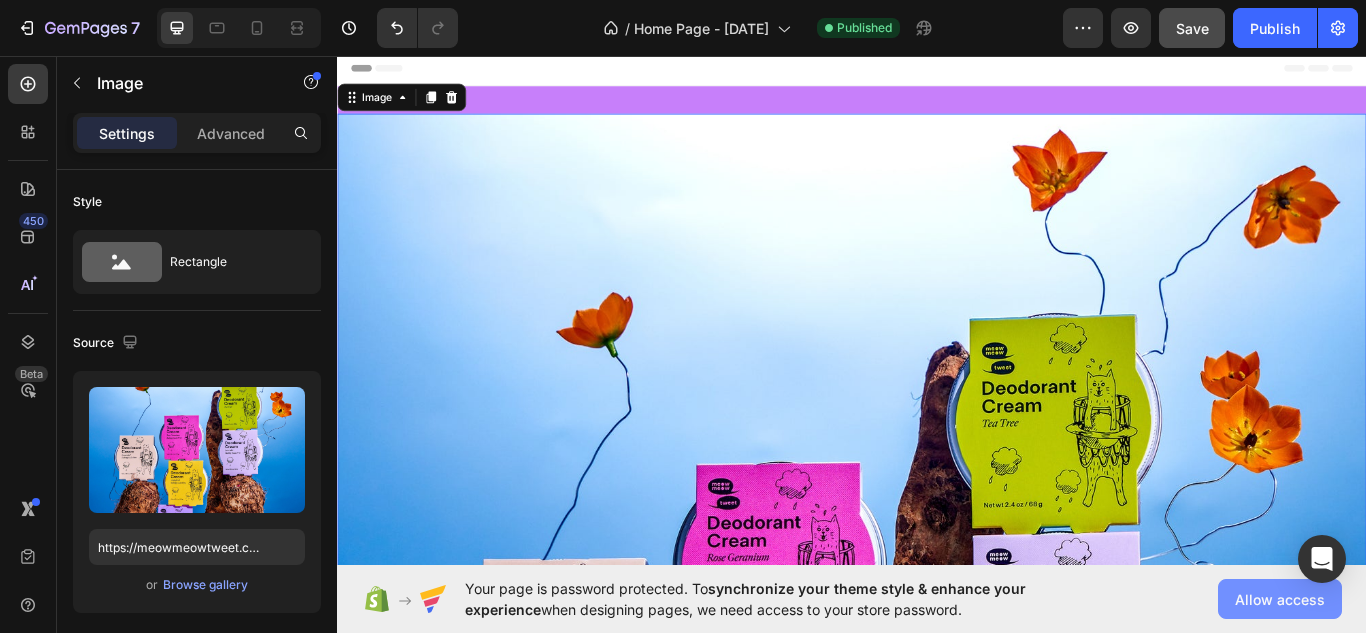click on "Allow access" 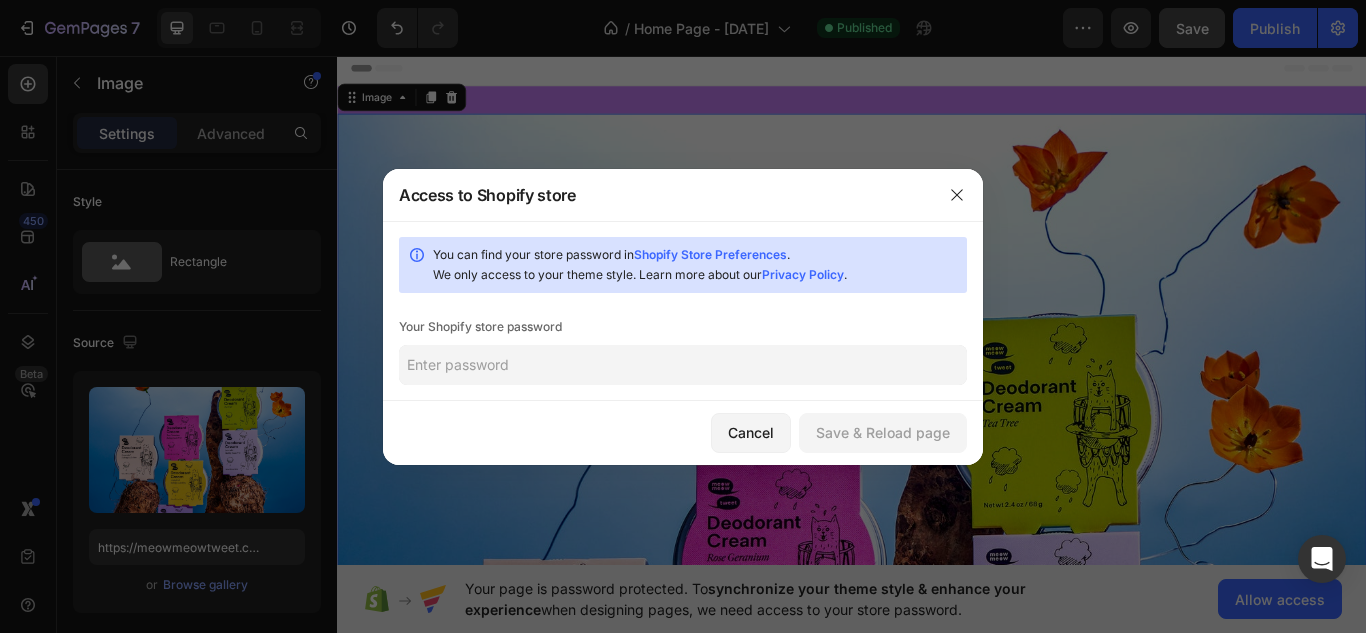 click 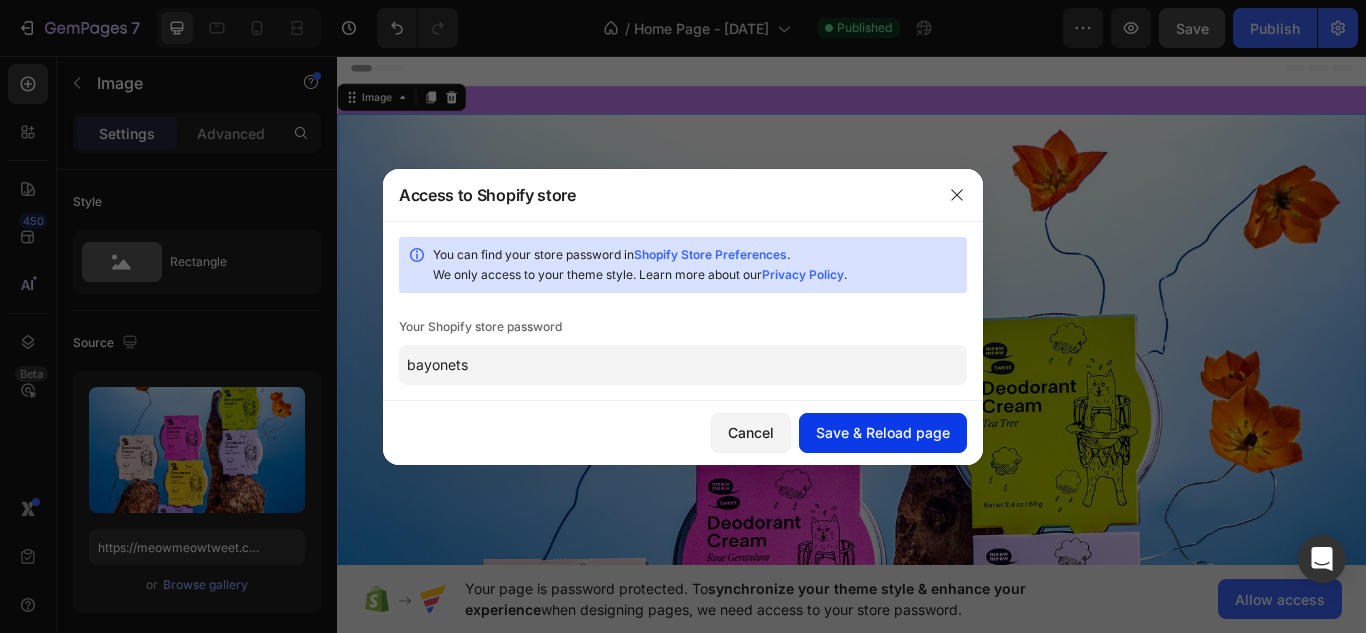 type on "bayonets" 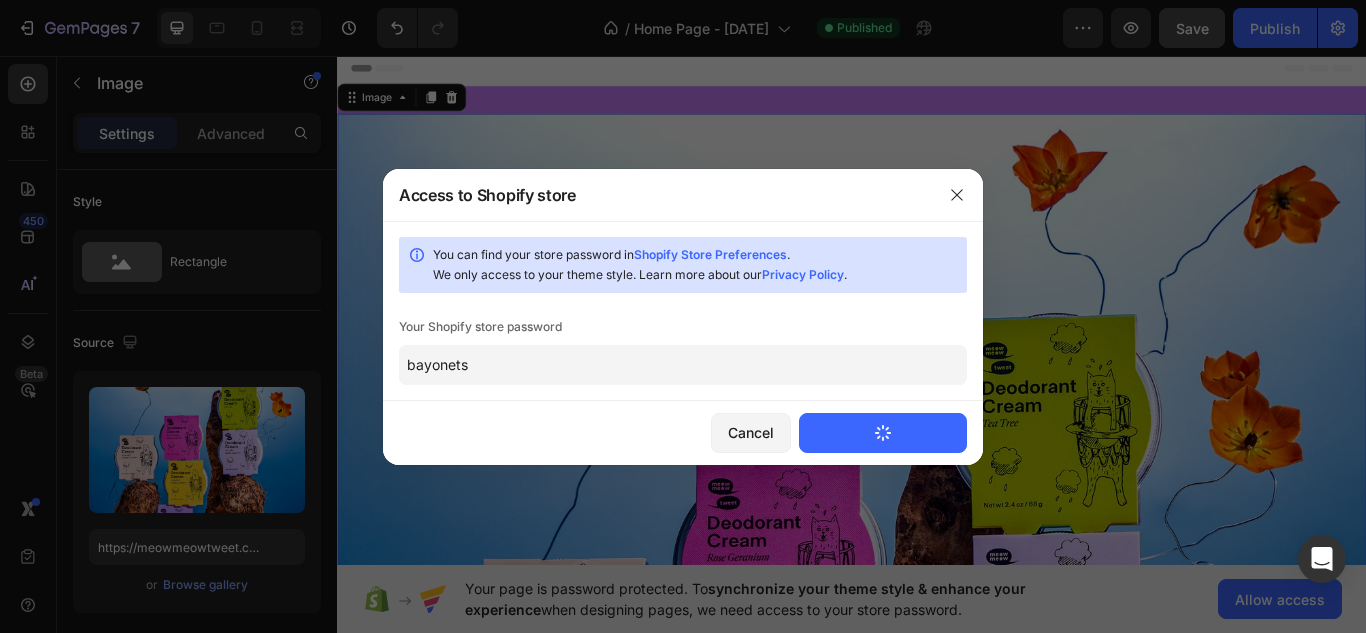 type 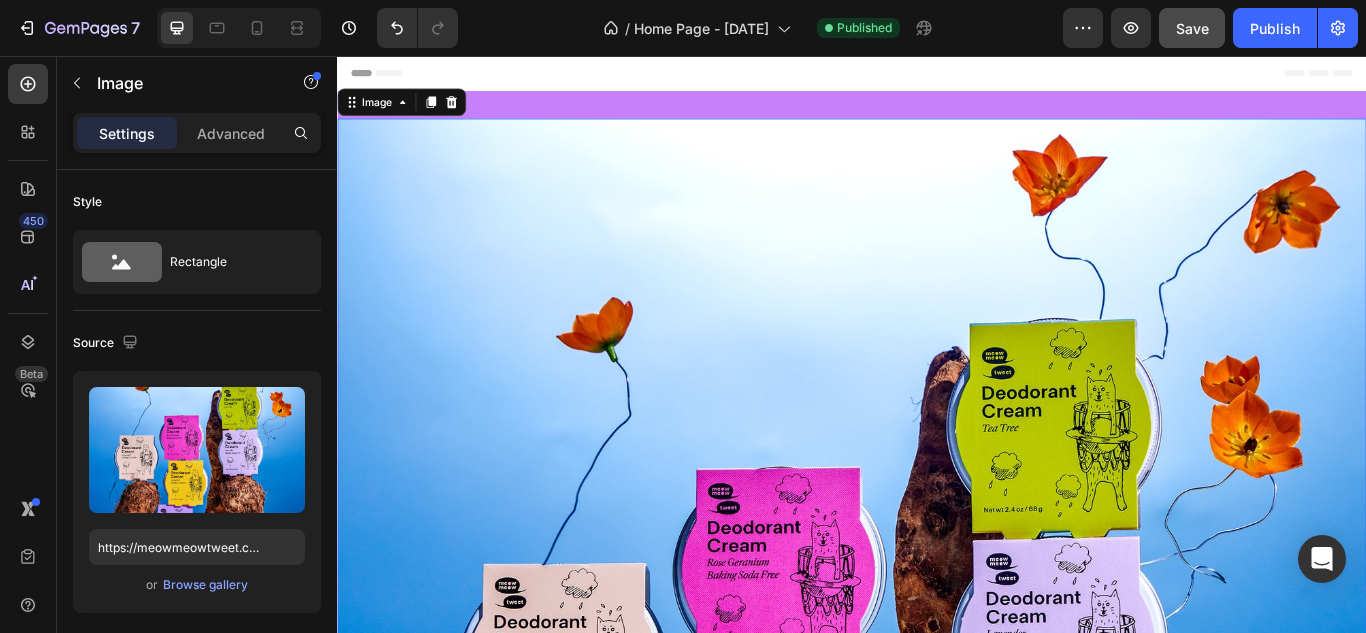 scroll, scrollTop: 0, scrollLeft: 0, axis: both 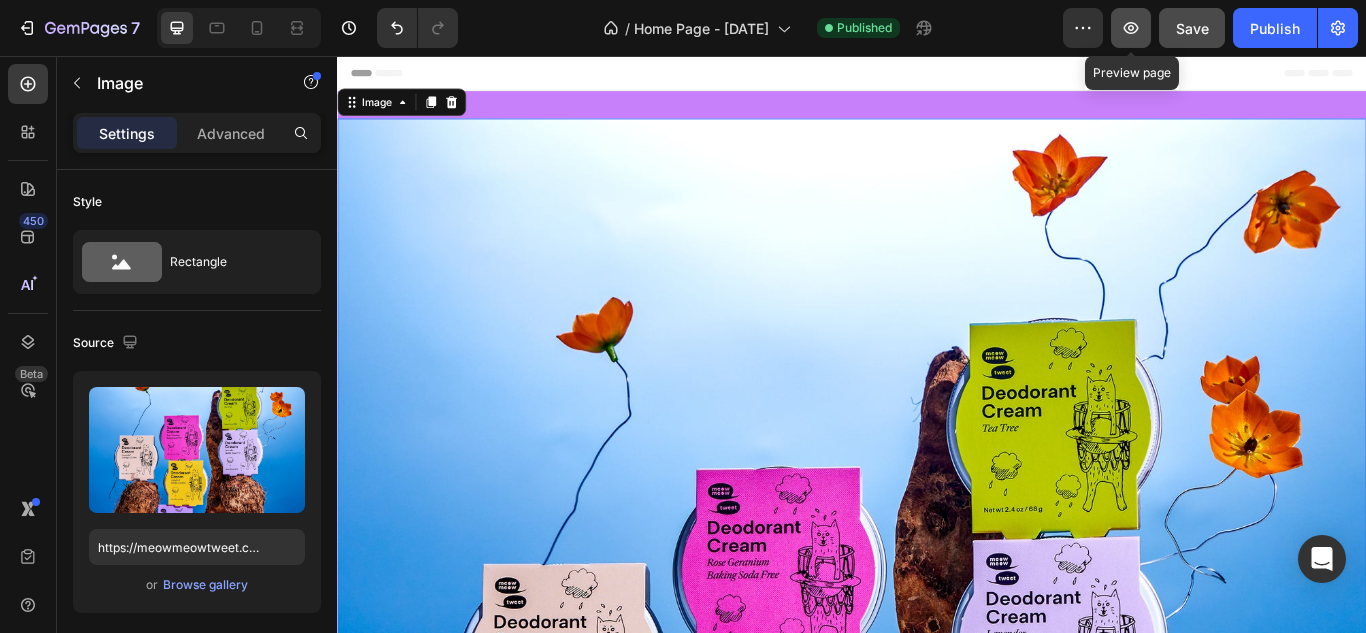 click 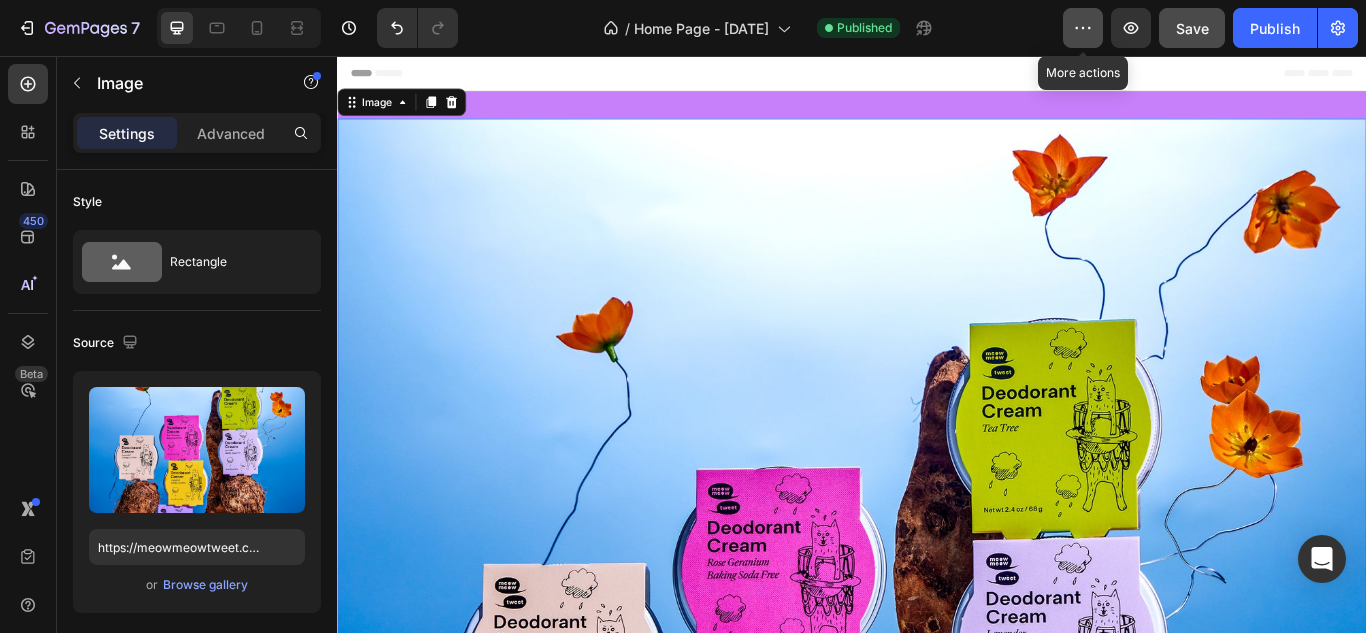 click 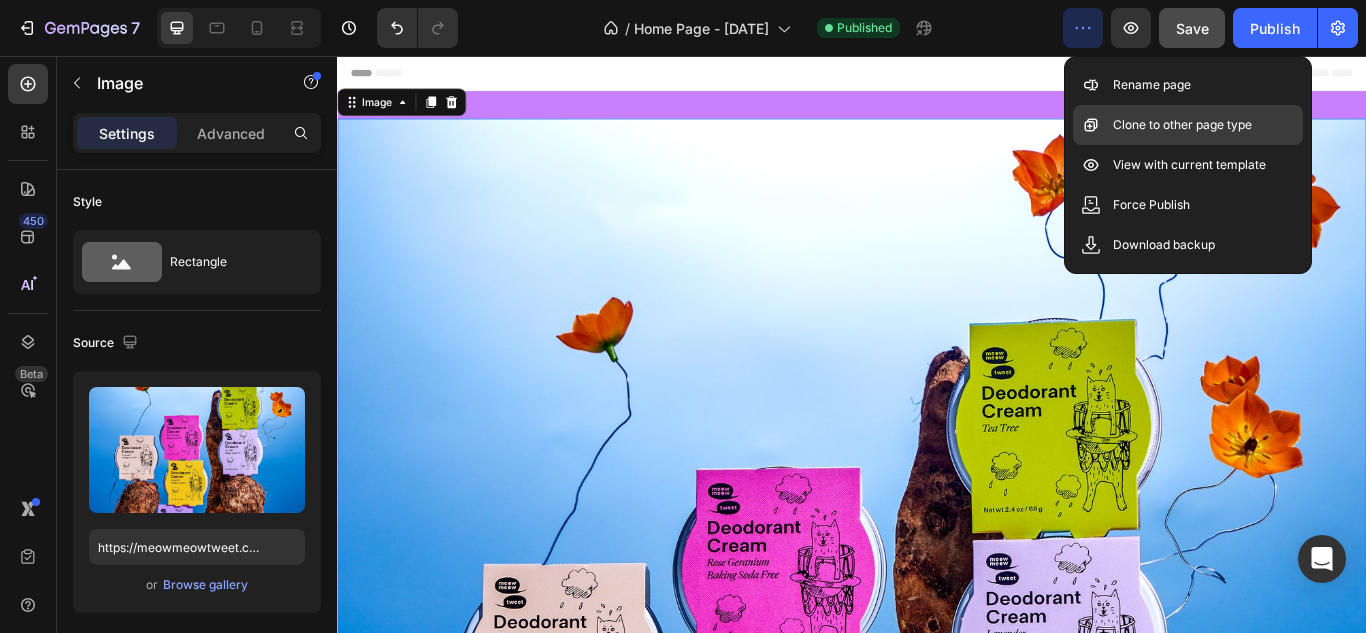click on "Clone to other page type" at bounding box center (1182, 125) 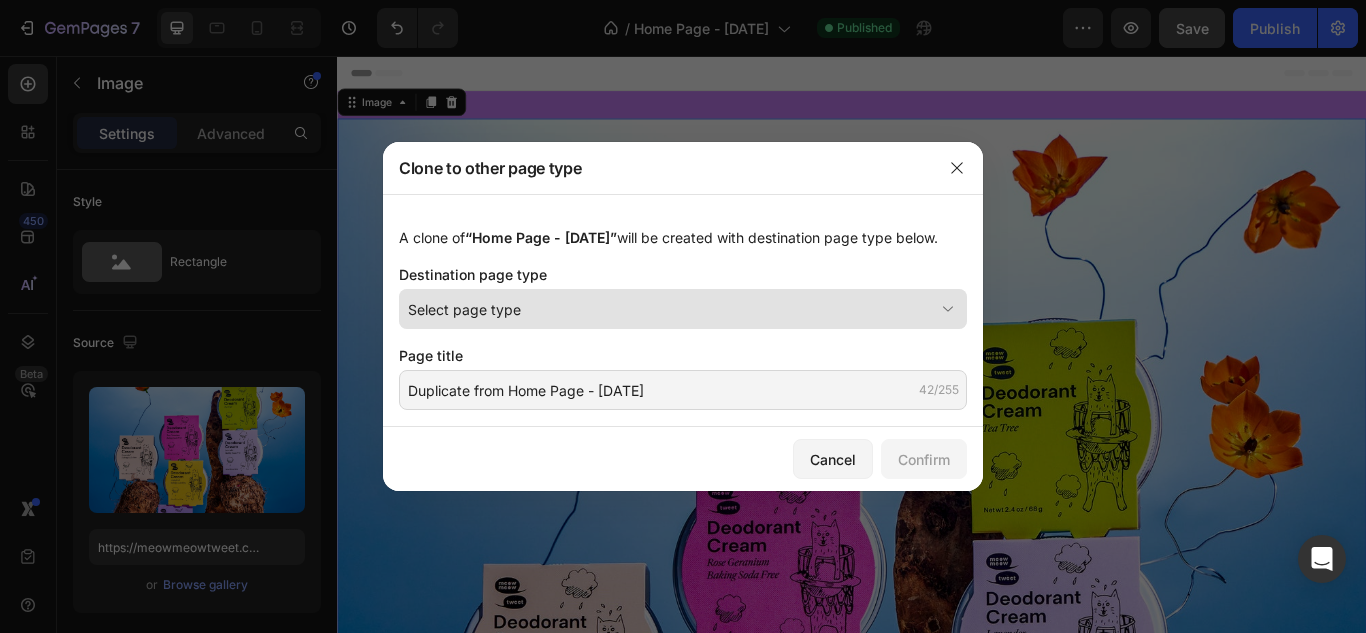 click on "Select page type" at bounding box center (671, 309) 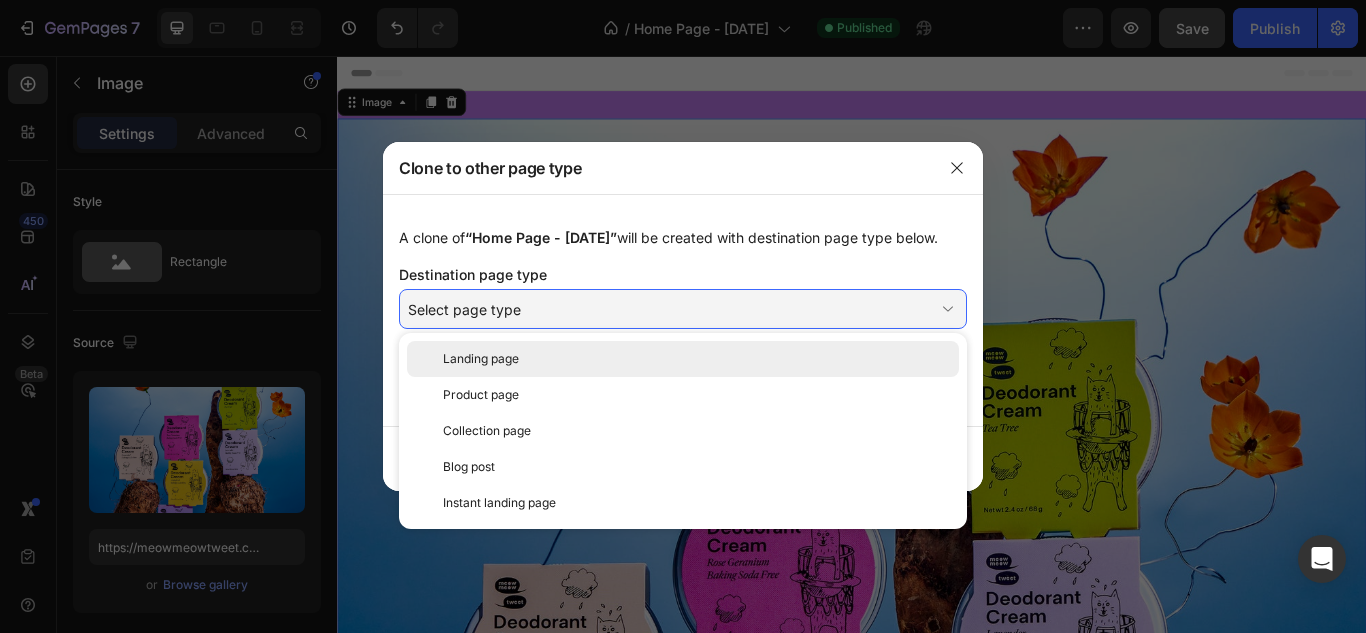 click on "Landing page" at bounding box center [697, 359] 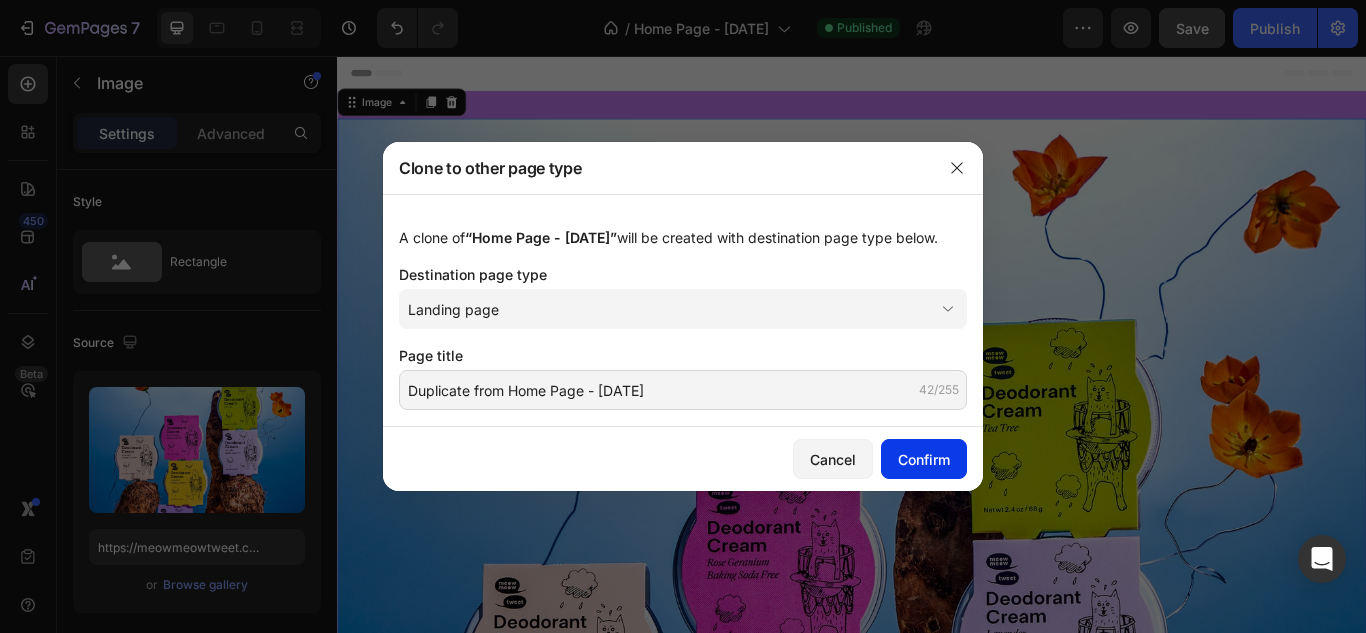 click on "Confirm" at bounding box center (924, 459) 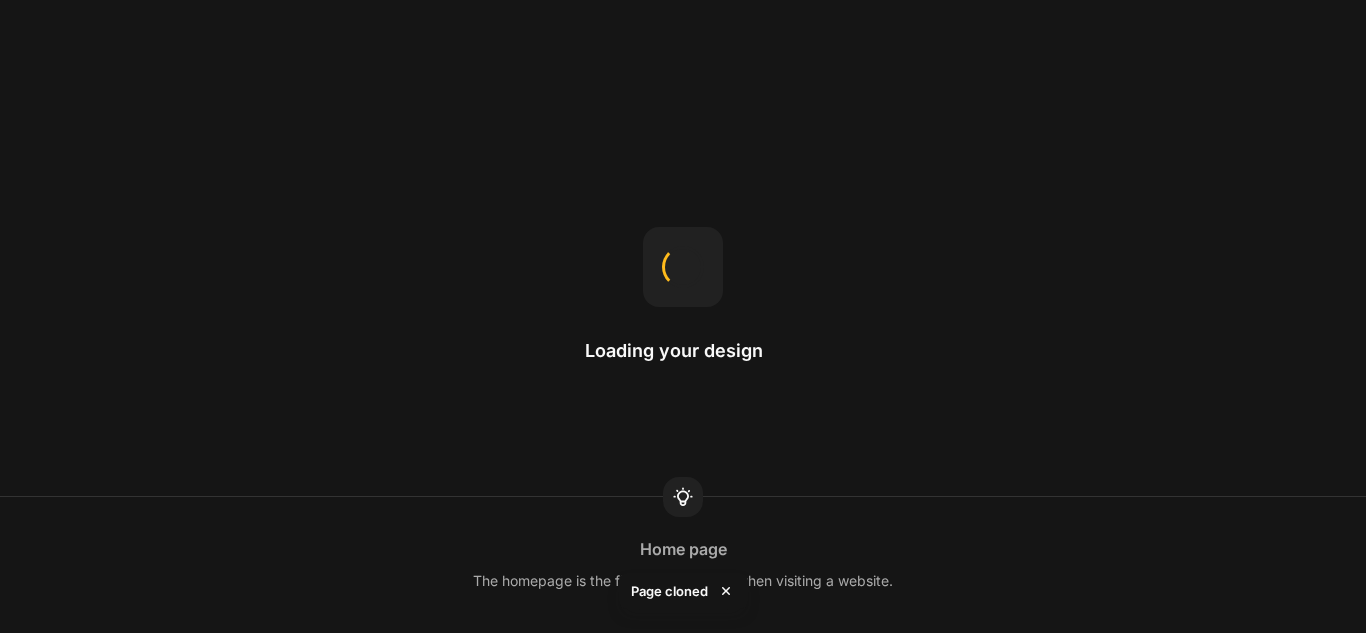 scroll, scrollTop: 0, scrollLeft: 0, axis: both 